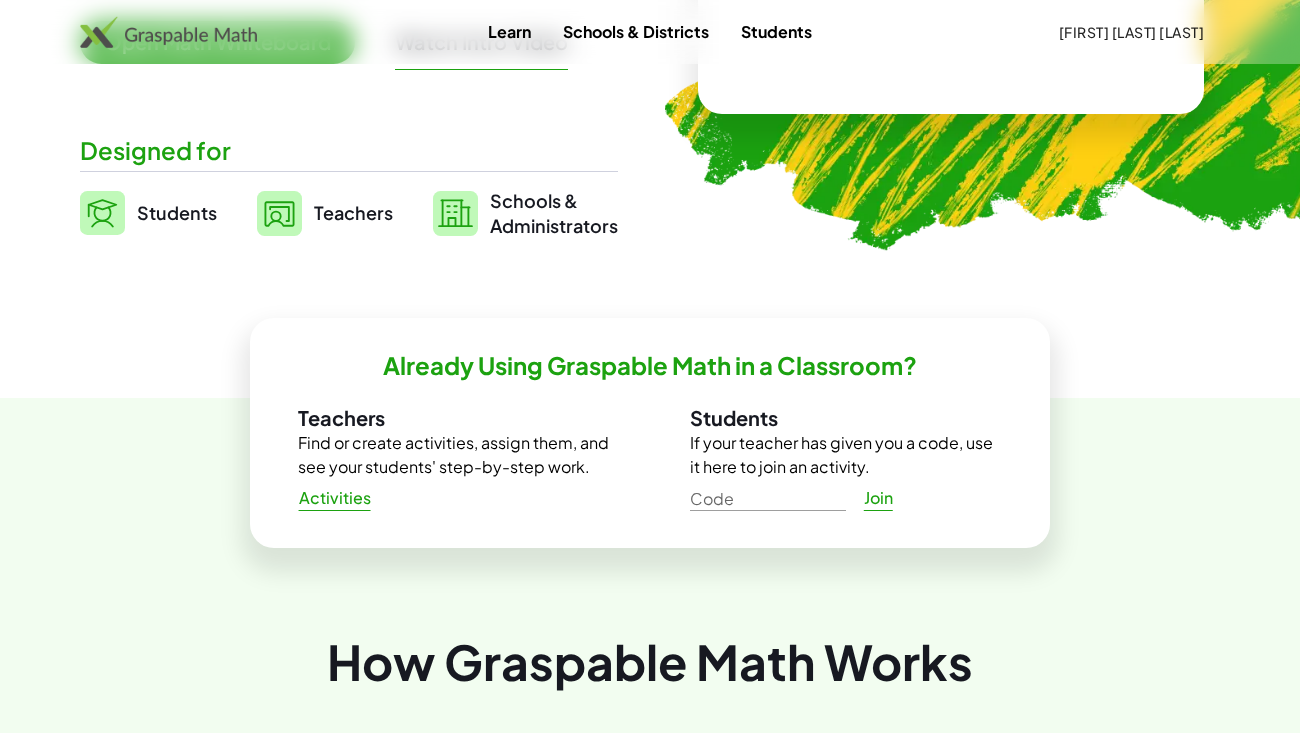 scroll, scrollTop: 845, scrollLeft: 0, axis: vertical 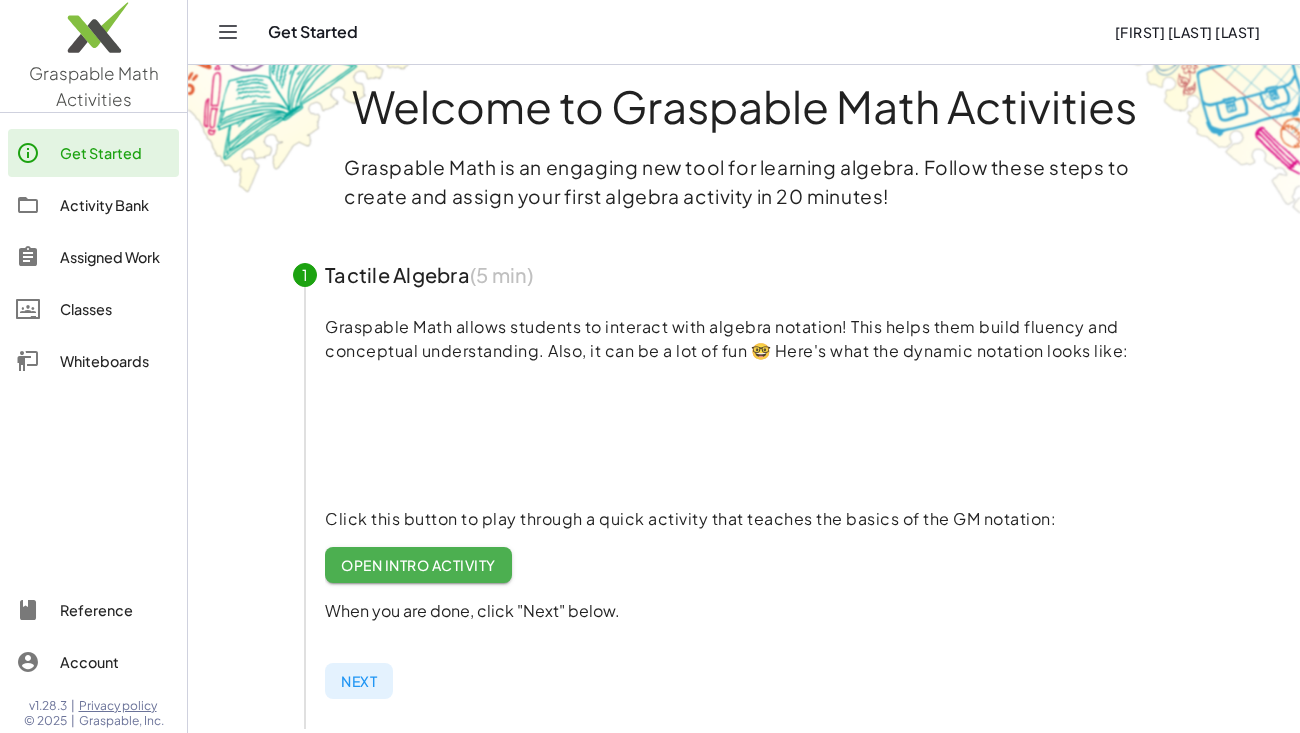 click on "Open Intro Activity" 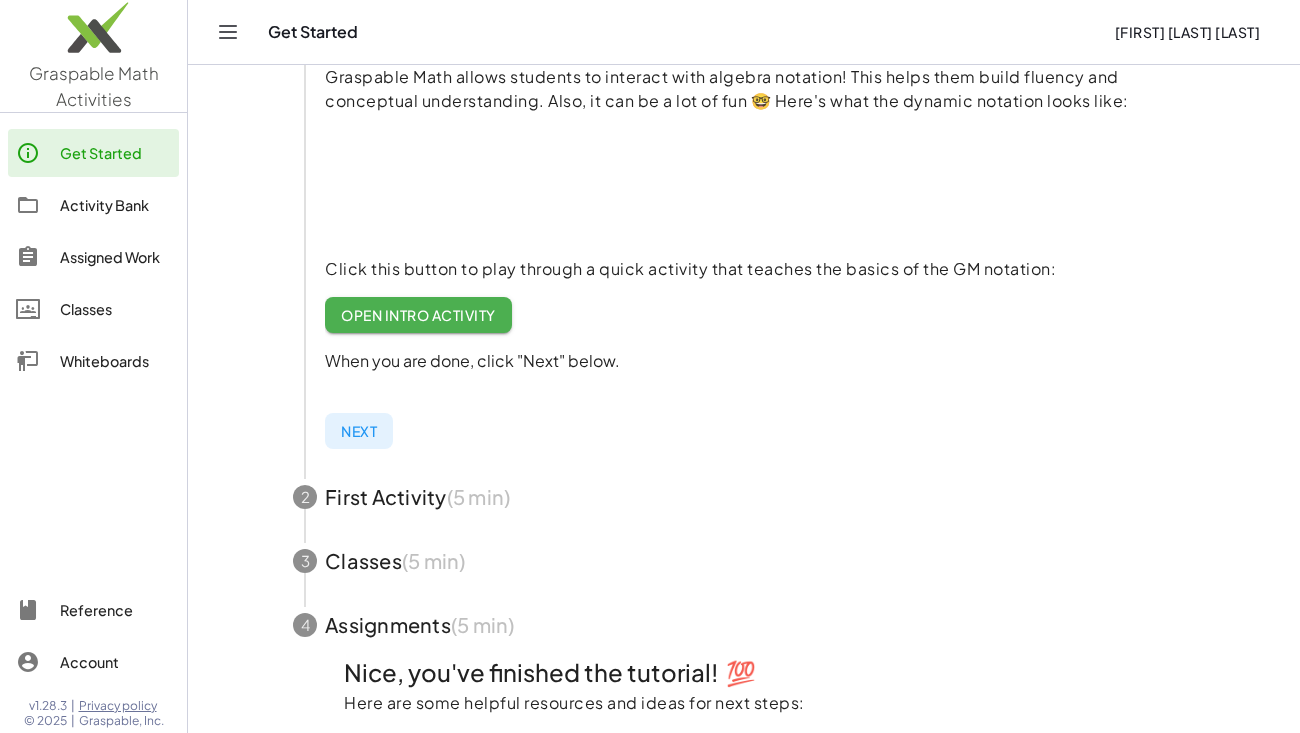 scroll, scrollTop: 285, scrollLeft: 0, axis: vertical 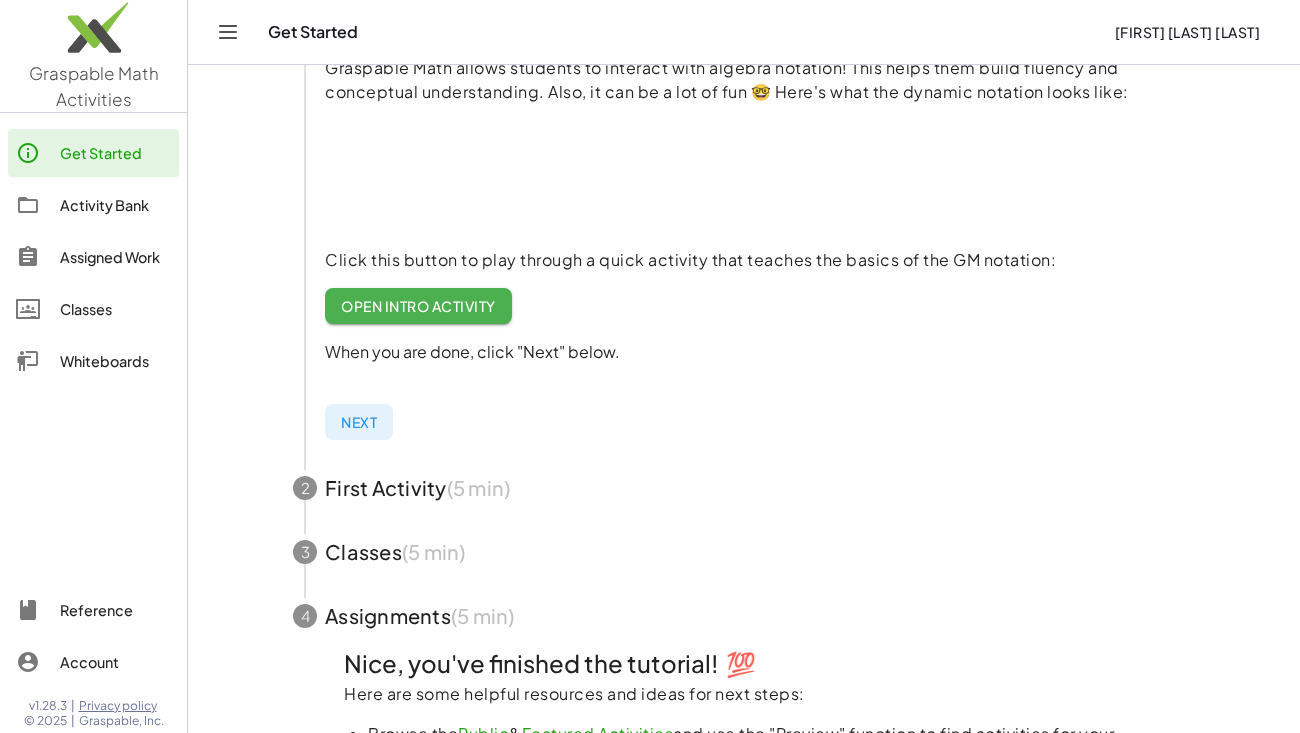 click at bounding box center (744, 488) 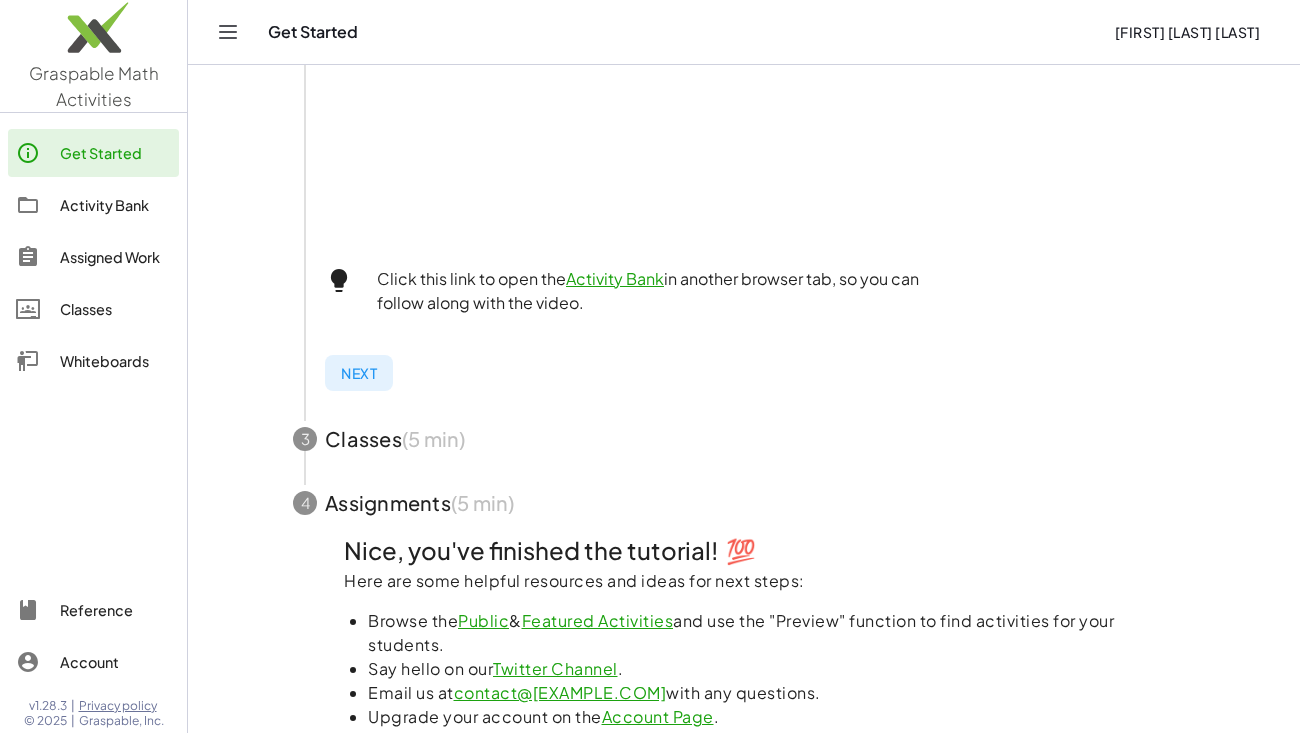 scroll, scrollTop: 867, scrollLeft: 0, axis: vertical 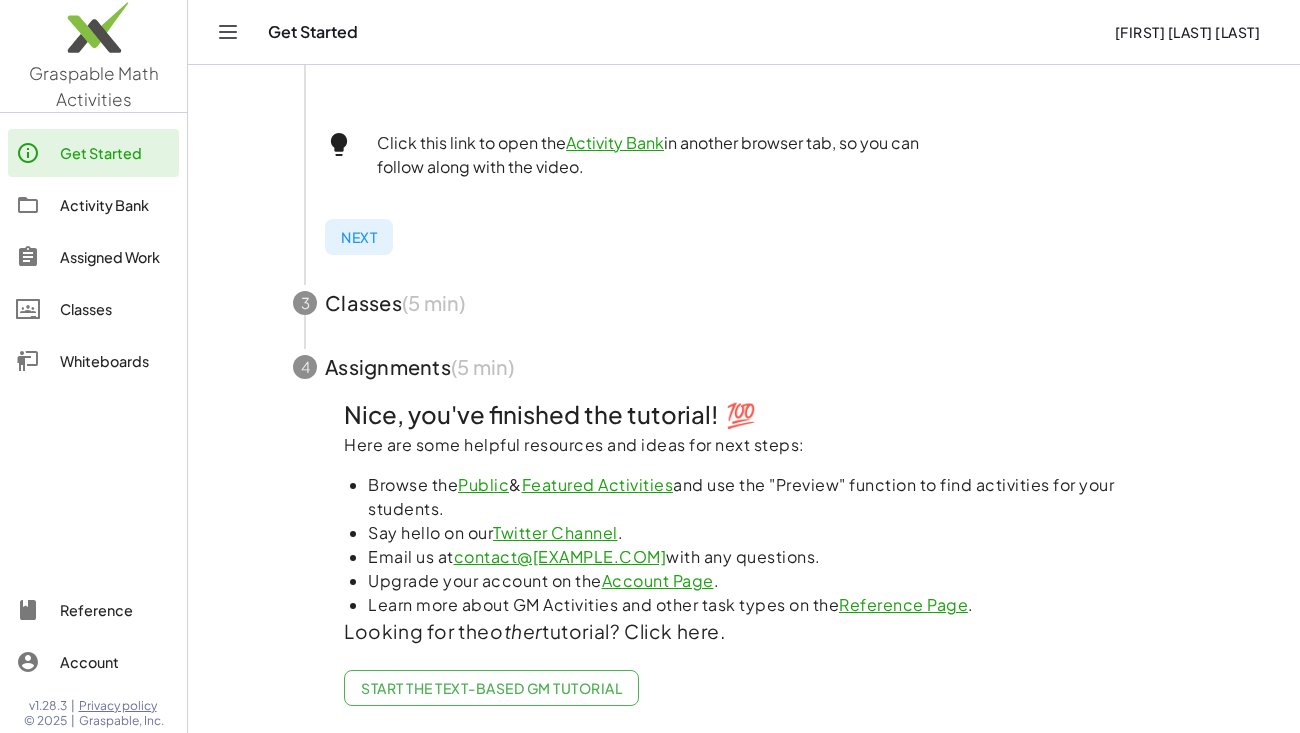 click on "Start the Text-based GM Tutorial" 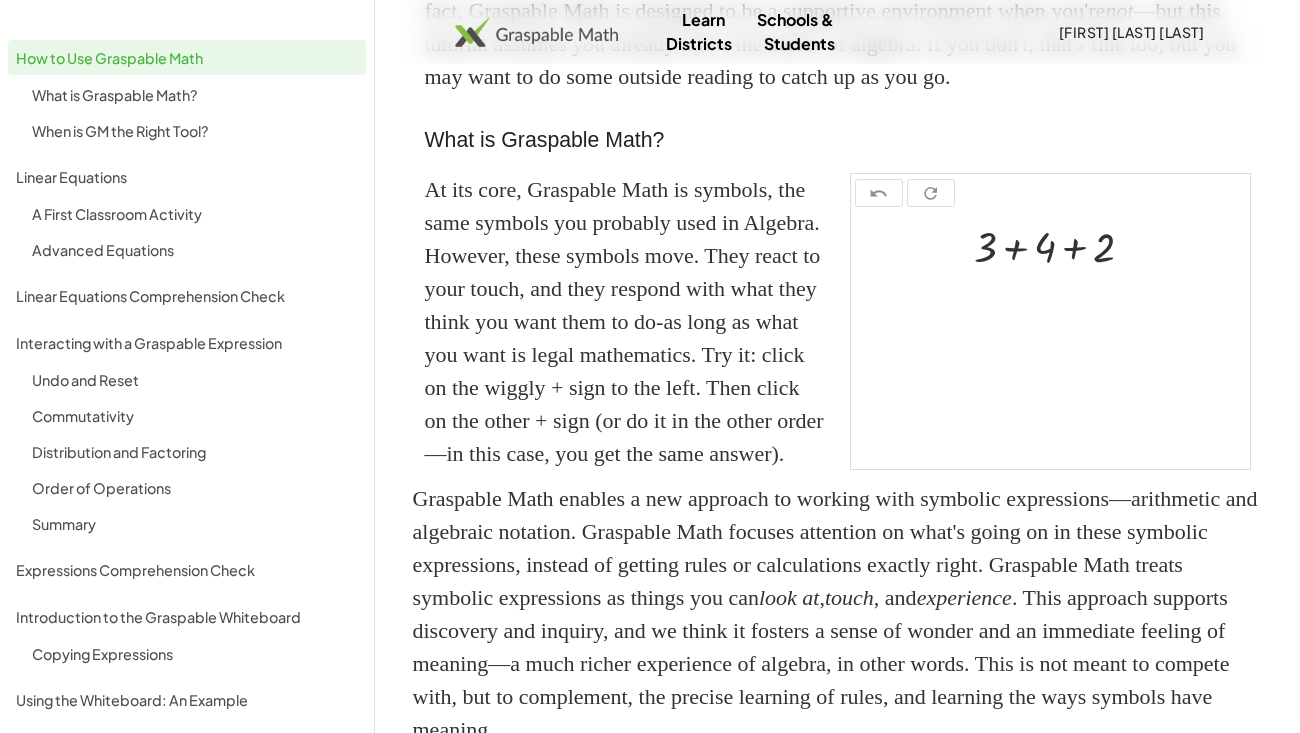 scroll, scrollTop: 421, scrollLeft: 0, axis: vertical 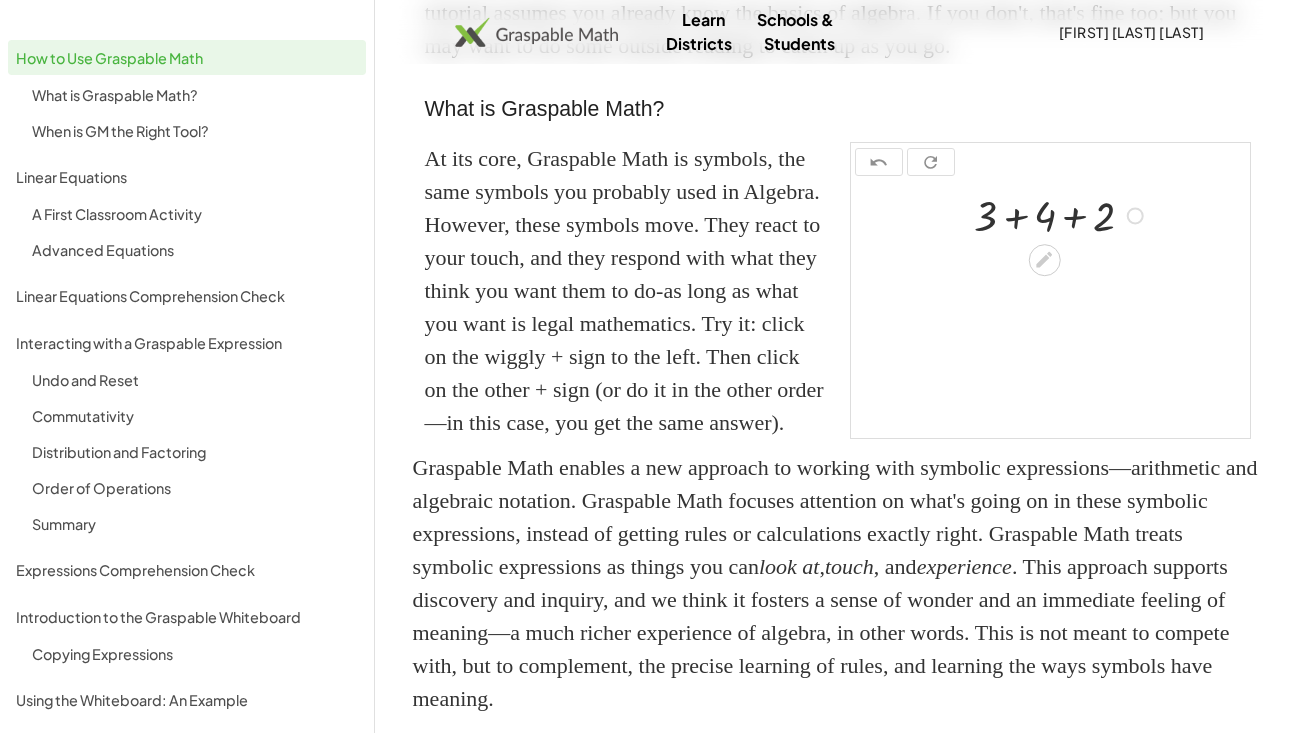 click at bounding box center (1062, 214) 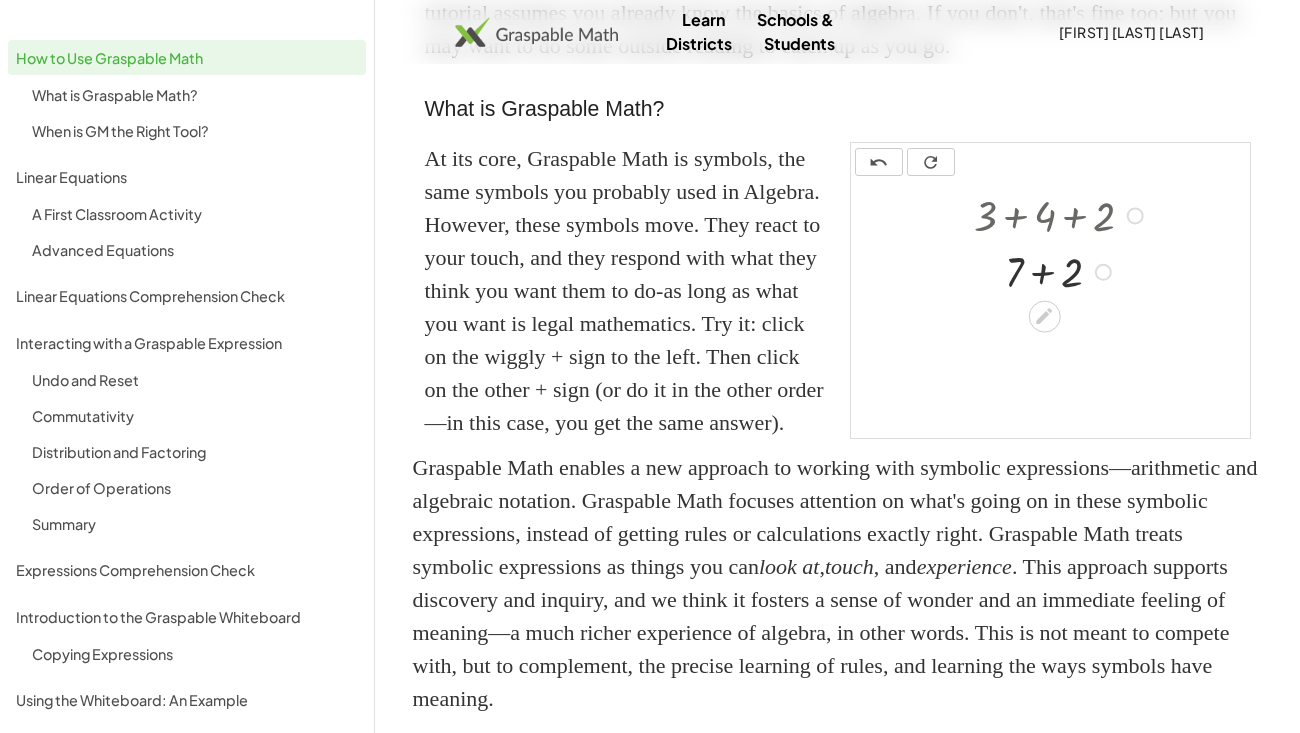 click at bounding box center (1062, 270) 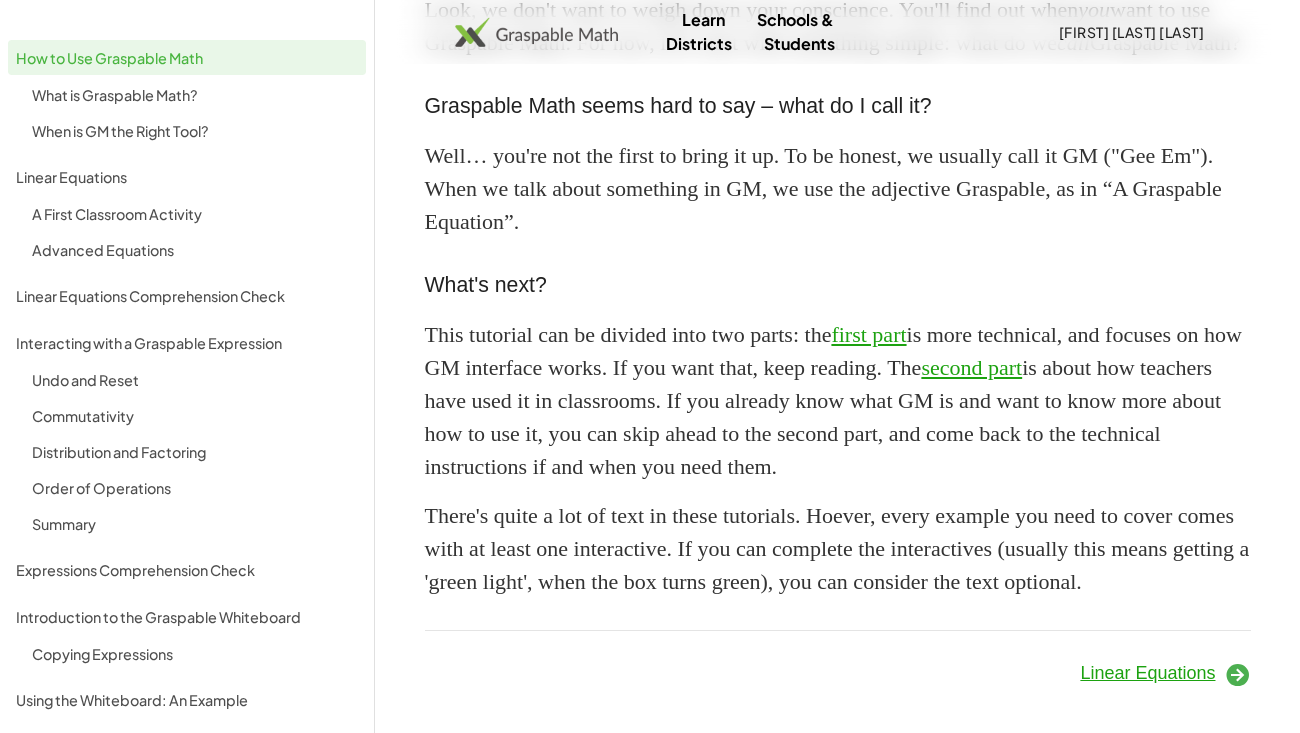 scroll, scrollTop: 1832, scrollLeft: 0, axis: vertical 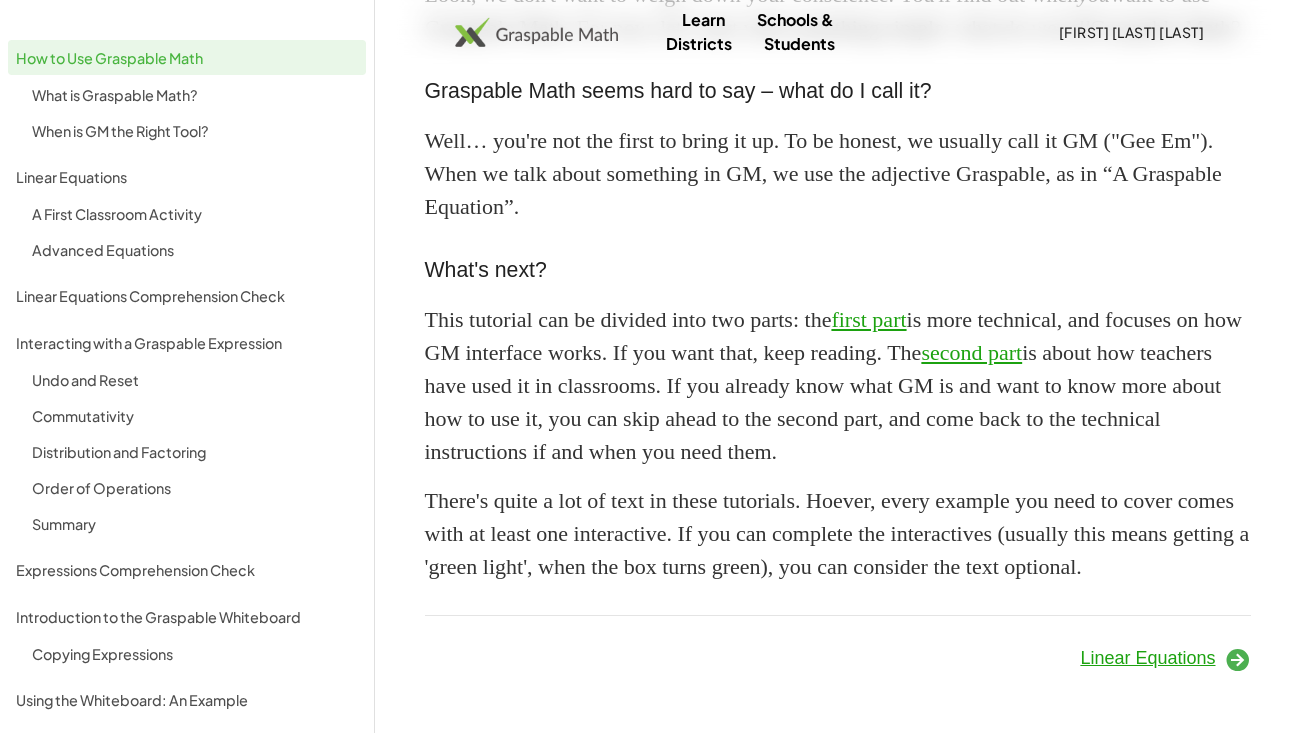 click on "Linear Equations" at bounding box center (1147, 658) 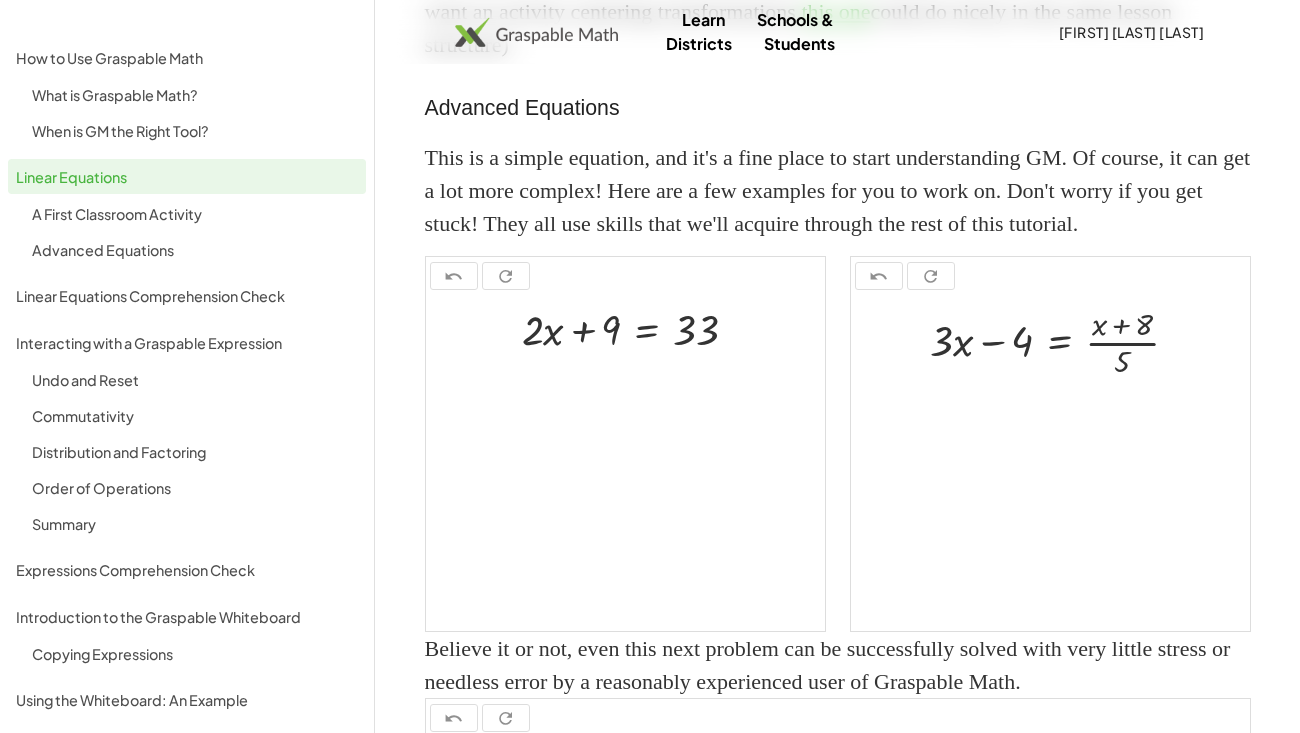 scroll, scrollTop: 11, scrollLeft: 0, axis: vertical 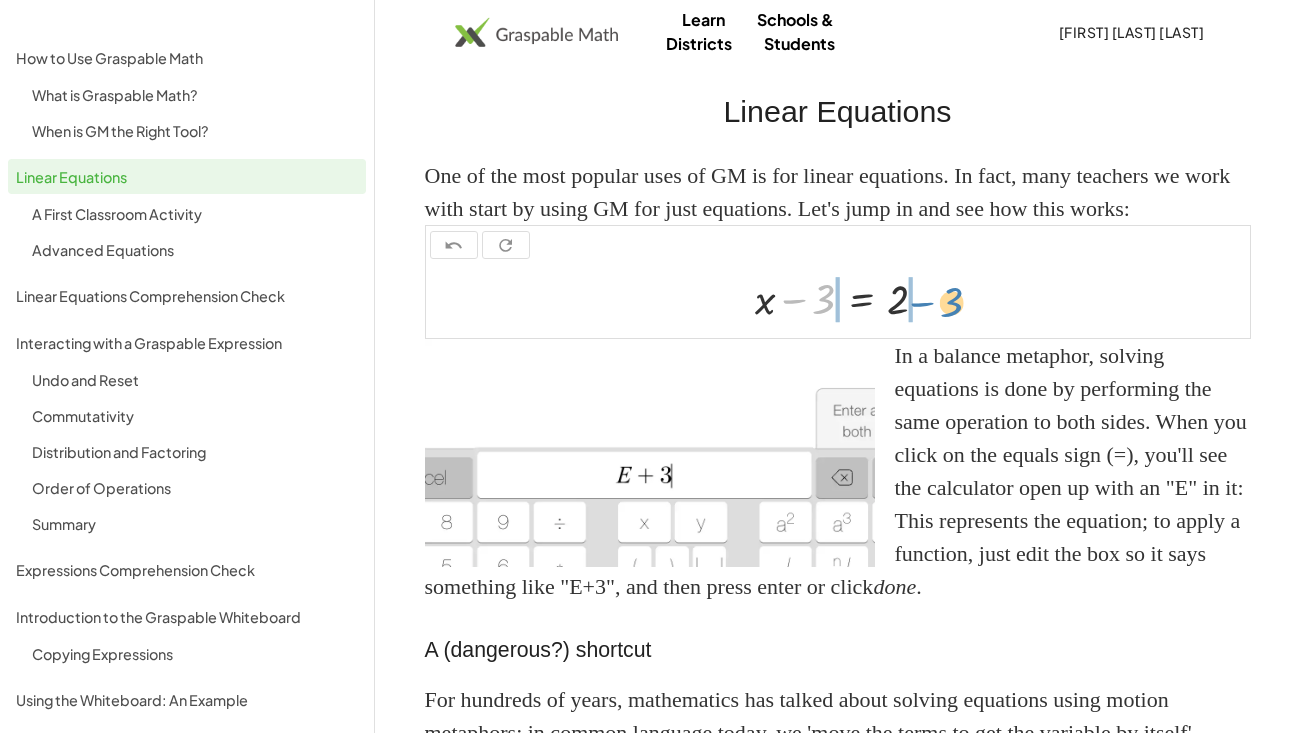 drag, startPoint x: 792, startPoint y: 298, endPoint x: 920, endPoint y: 301, distance: 128.03516 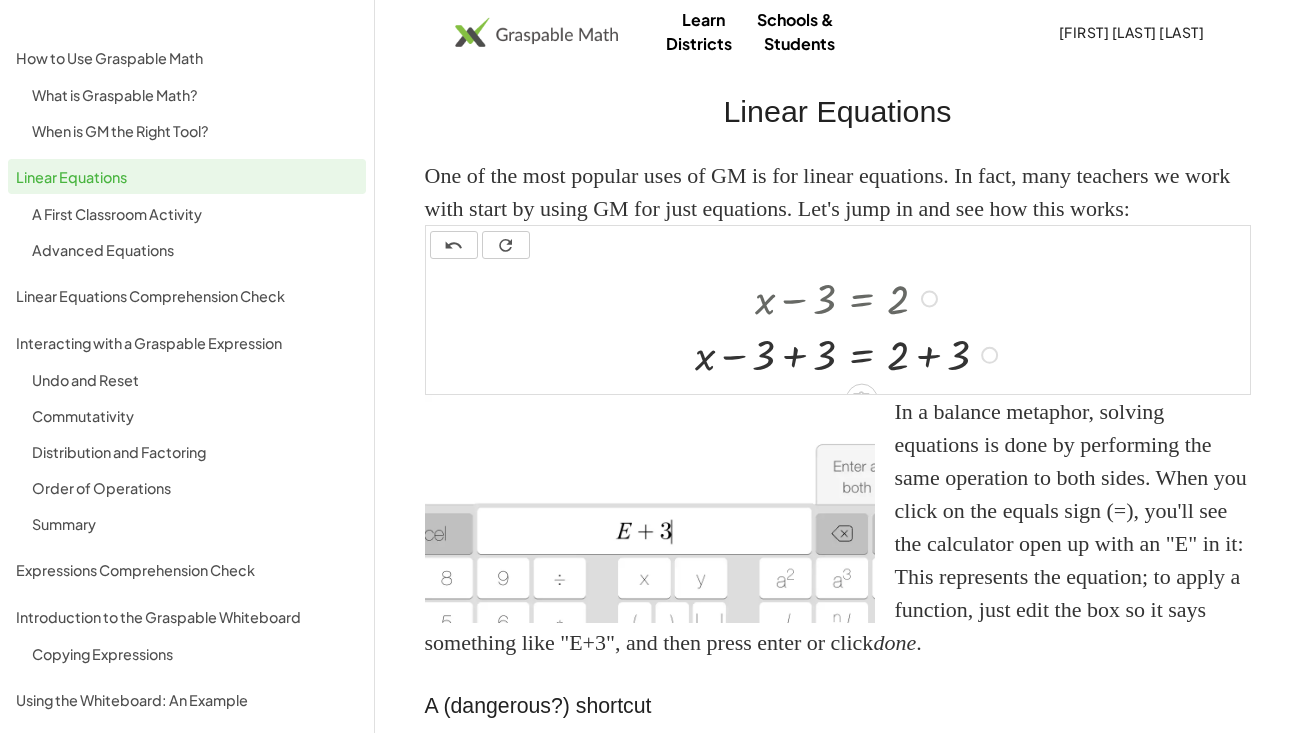 click at bounding box center [850, 353] 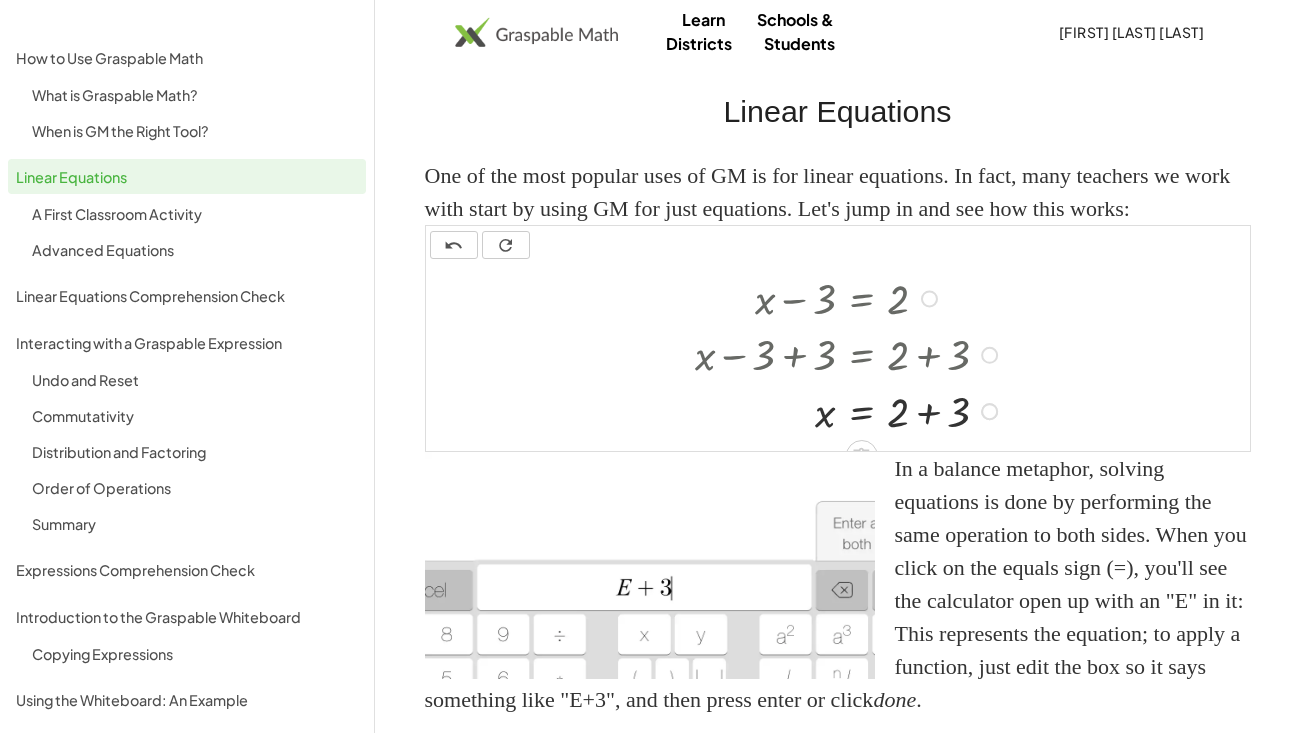 click at bounding box center [850, 409] 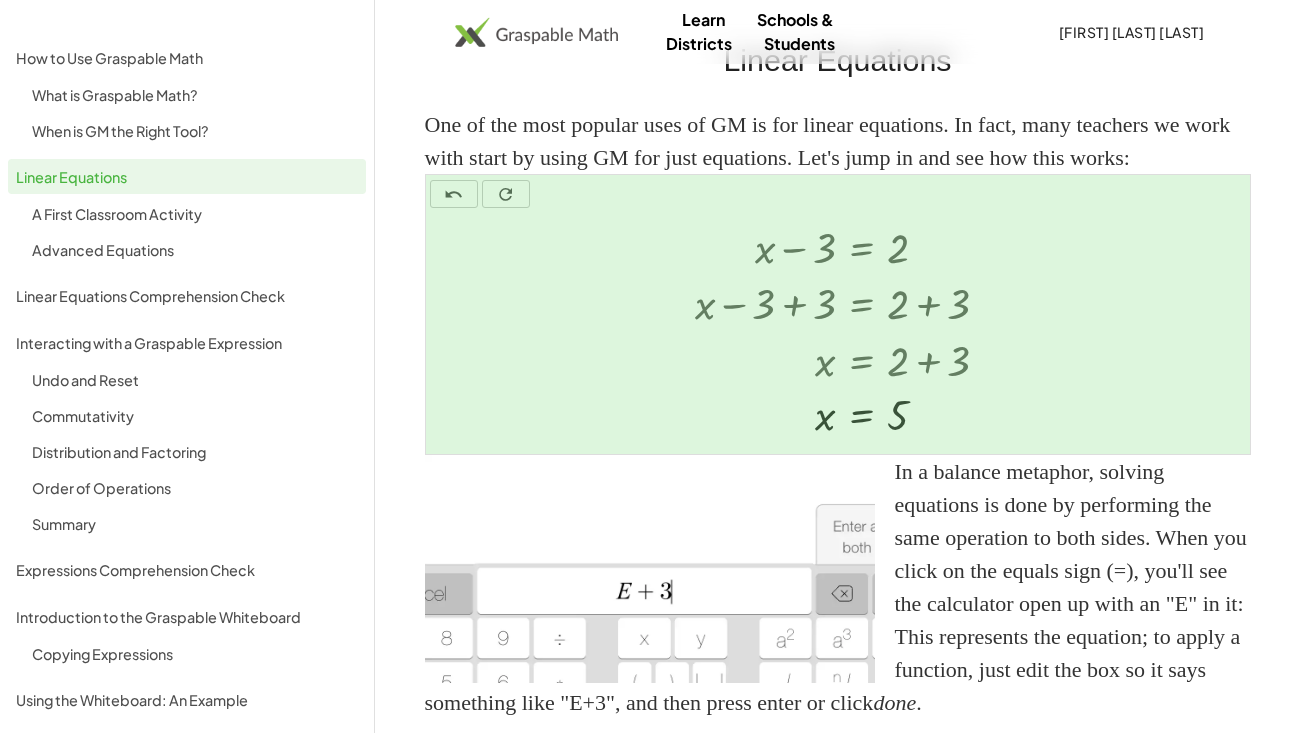 scroll, scrollTop: 68, scrollLeft: 0, axis: vertical 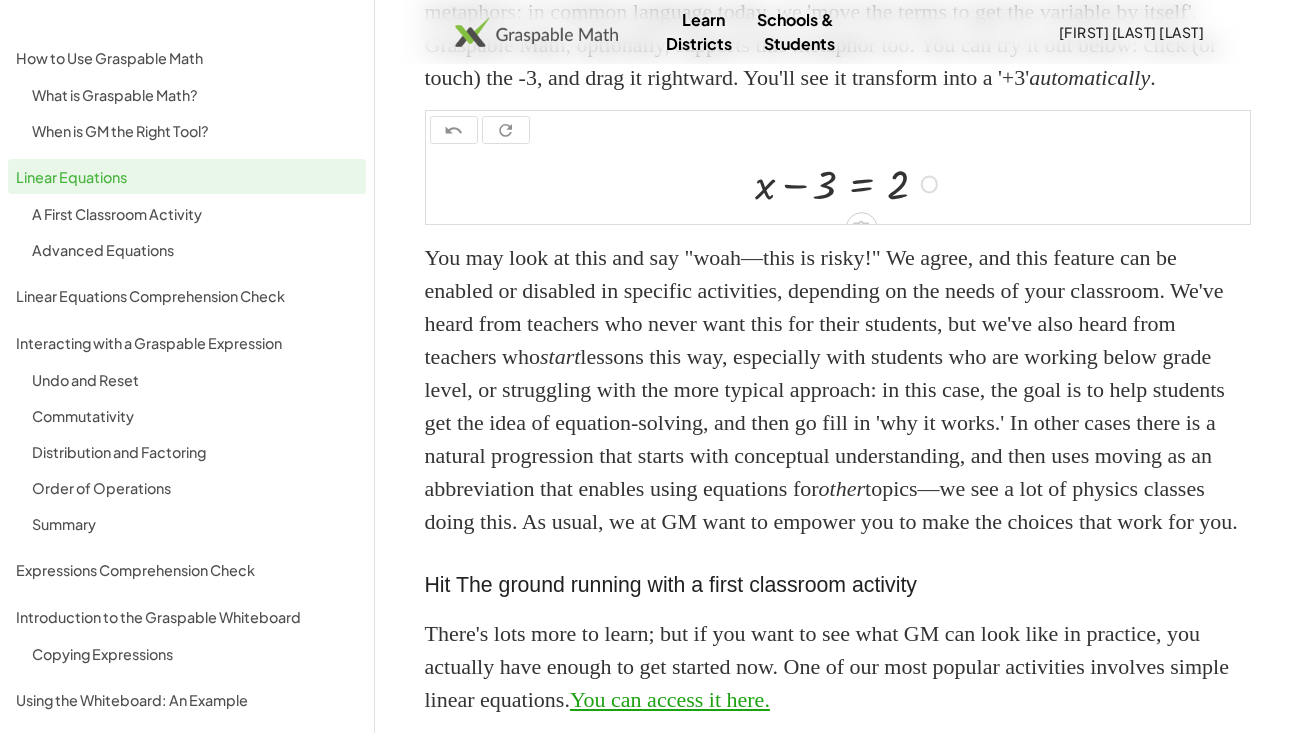 click at bounding box center (850, 182) 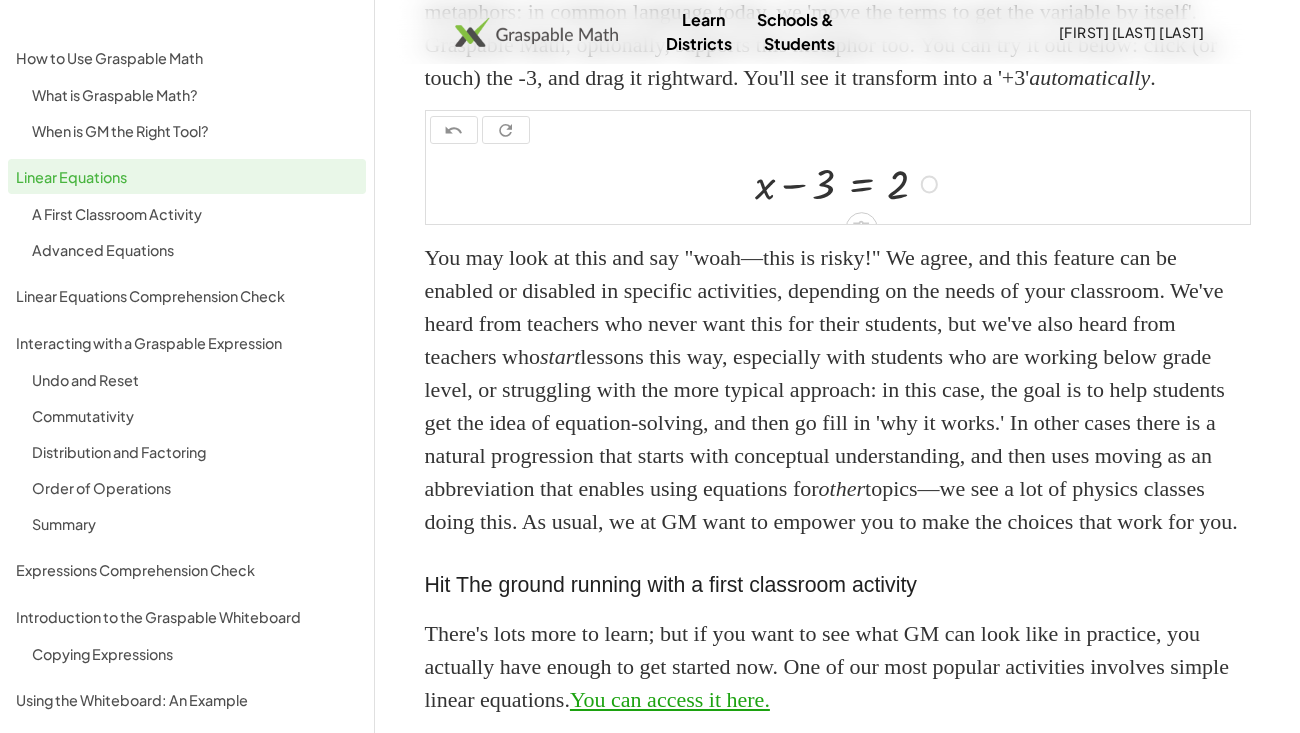 scroll, scrollTop: 20, scrollLeft: 0, axis: vertical 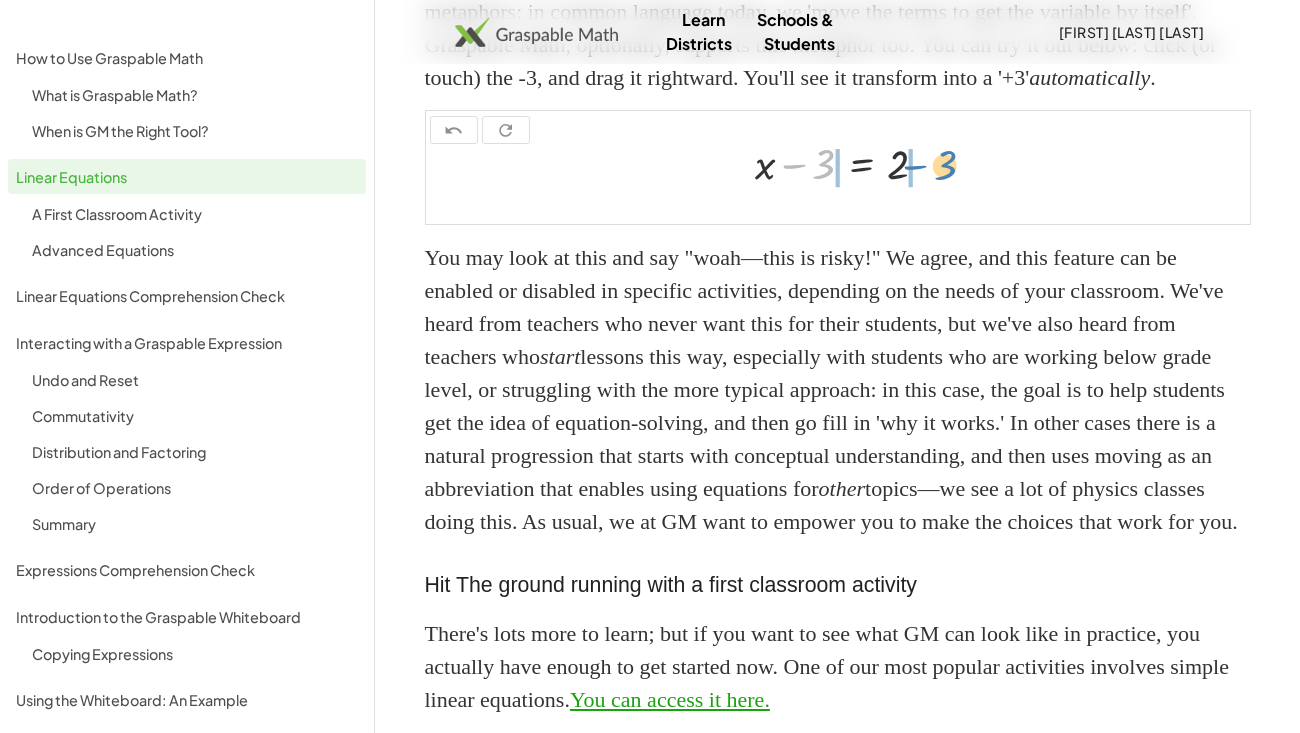 drag, startPoint x: 798, startPoint y: 197, endPoint x: 920, endPoint y: 198, distance: 122.0041 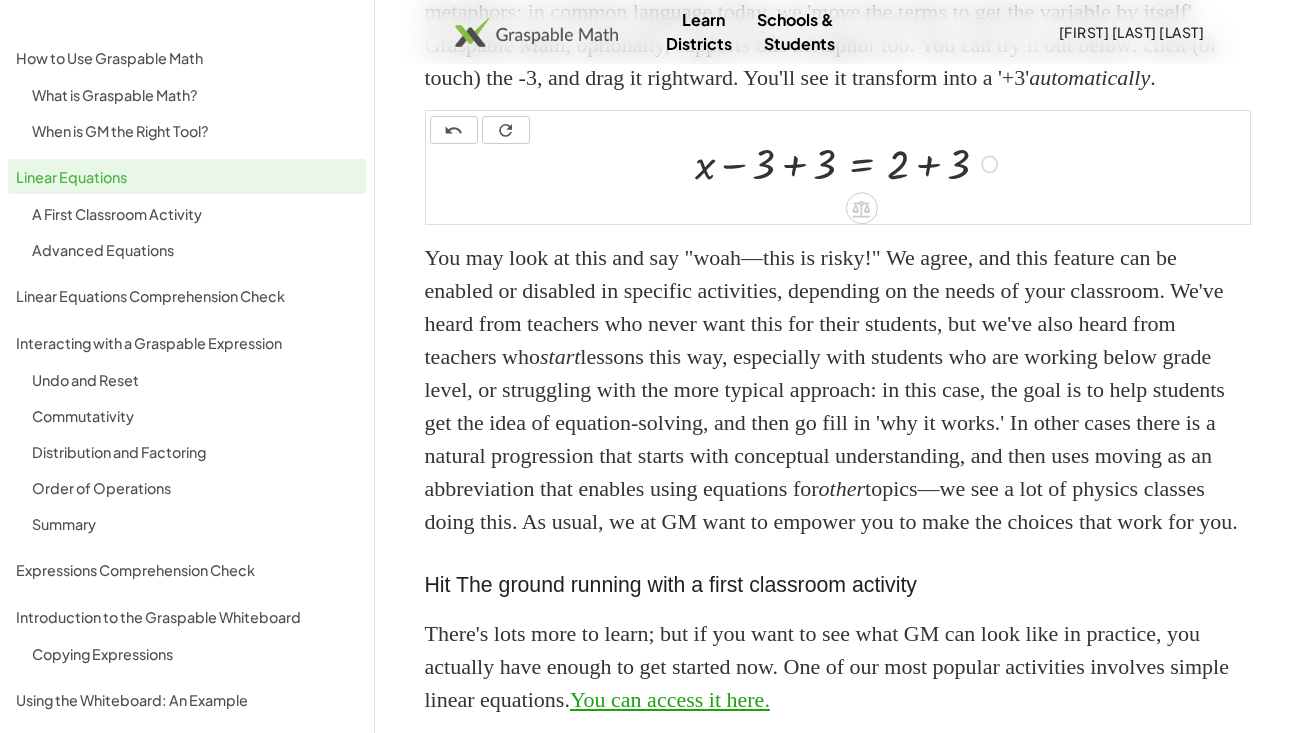 scroll, scrollTop: 0, scrollLeft: 0, axis: both 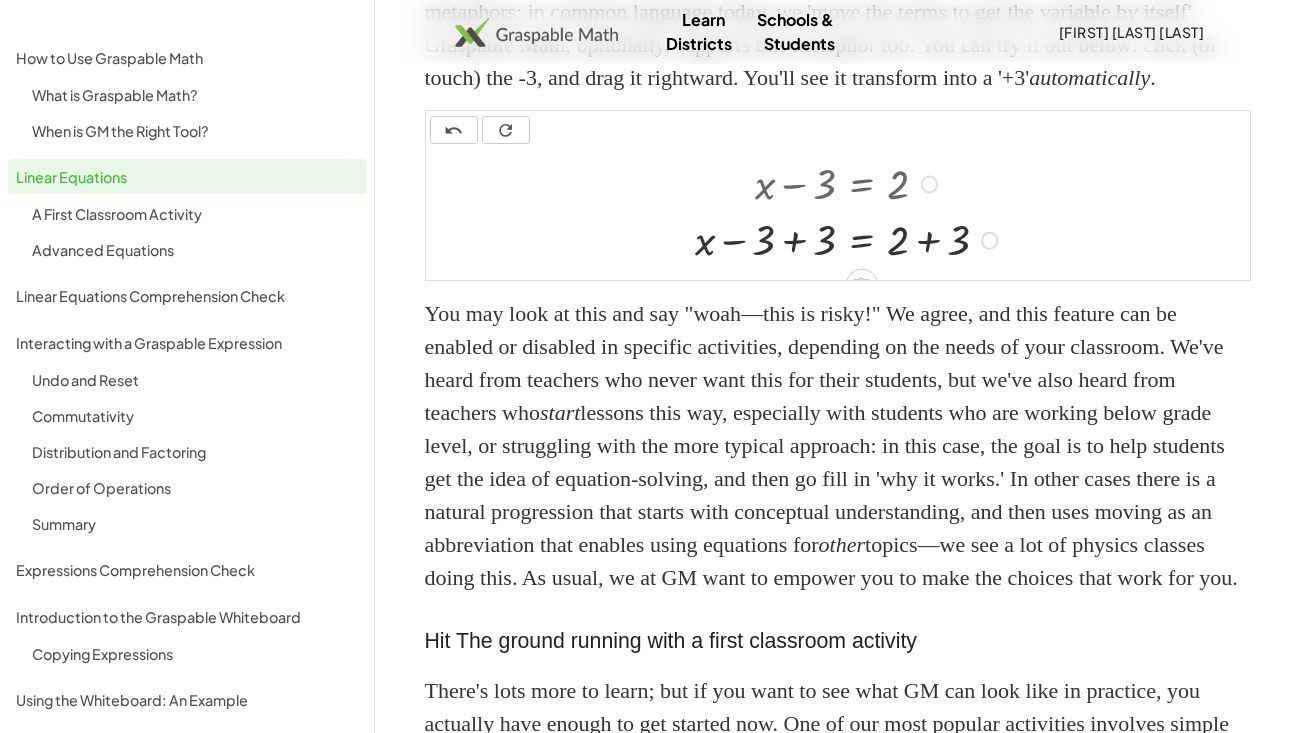 click at bounding box center [850, 239] 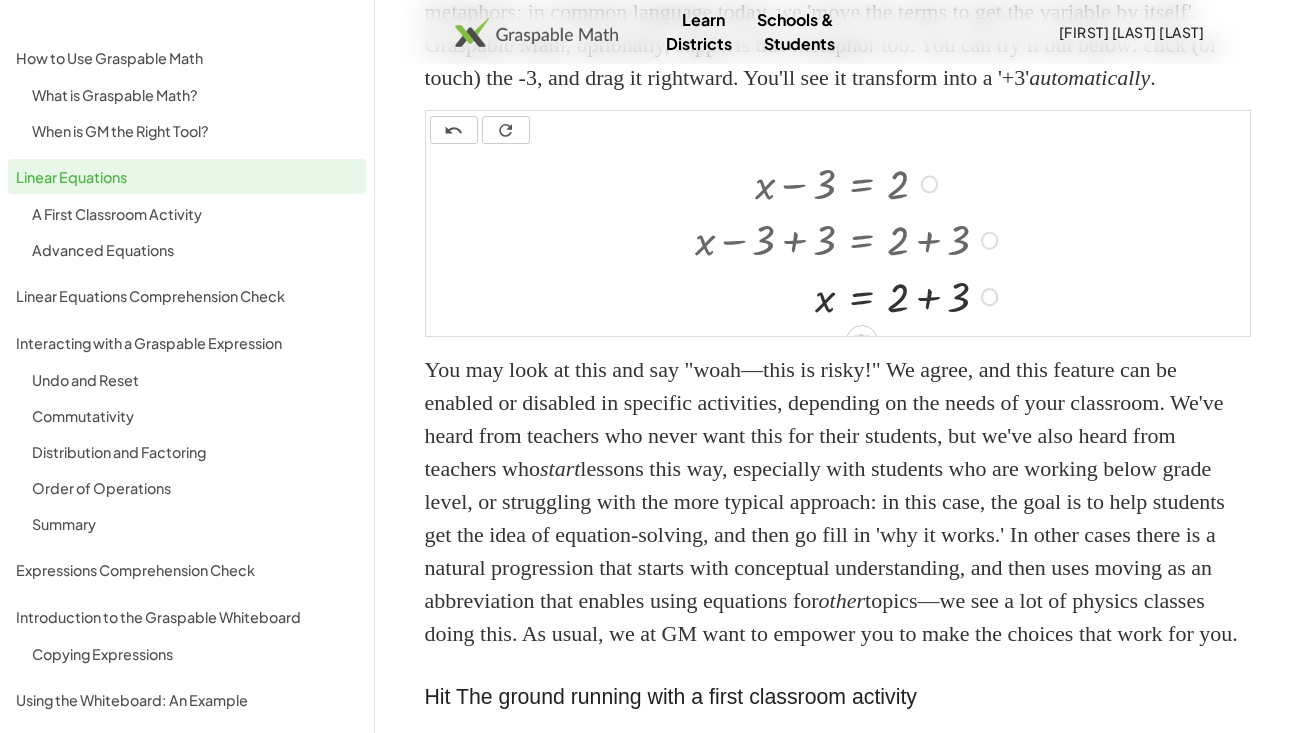 click at bounding box center [850, 295] 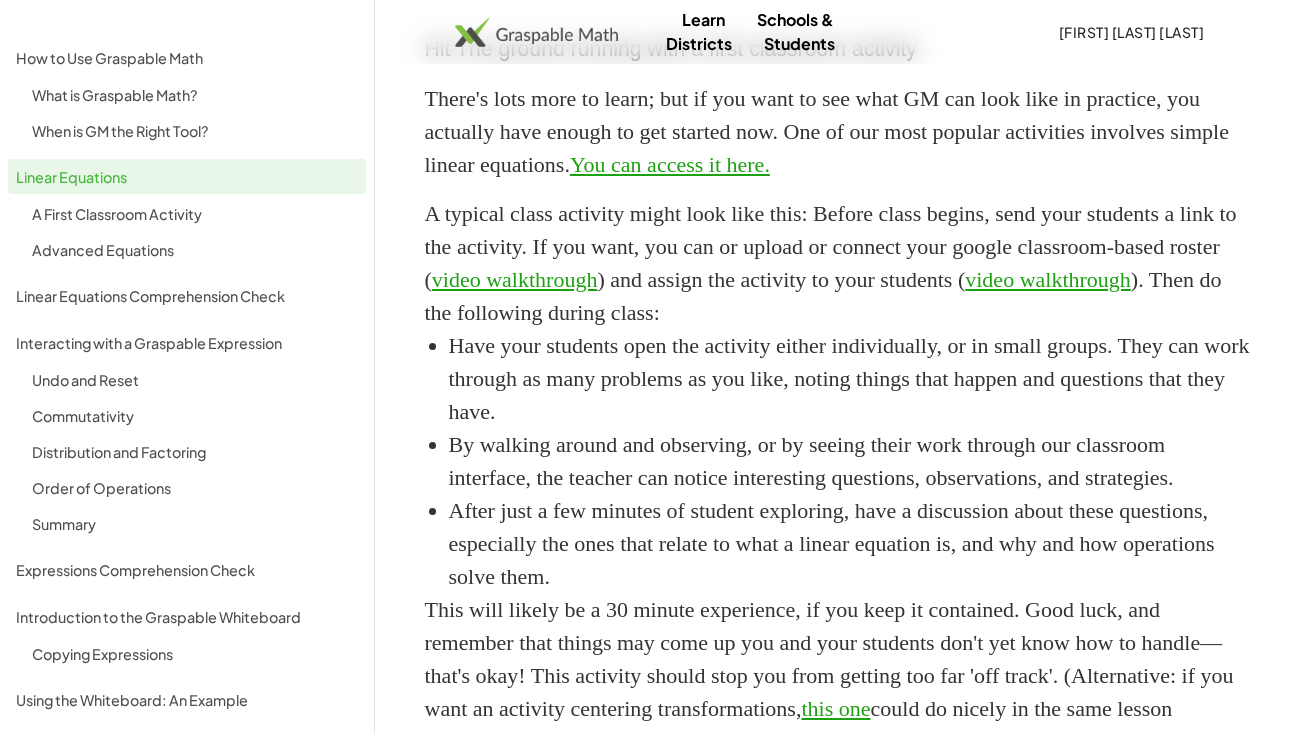 scroll, scrollTop: 1618, scrollLeft: 0, axis: vertical 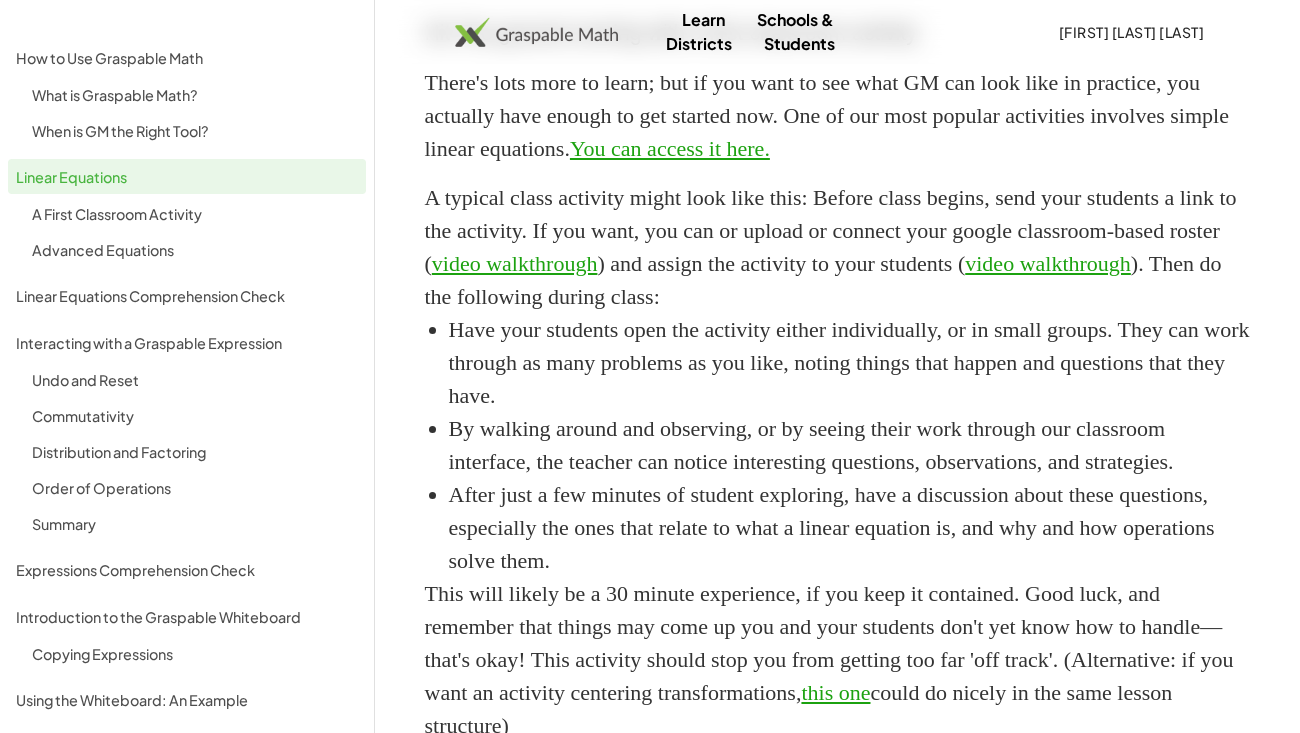 click on "video walkthrough" 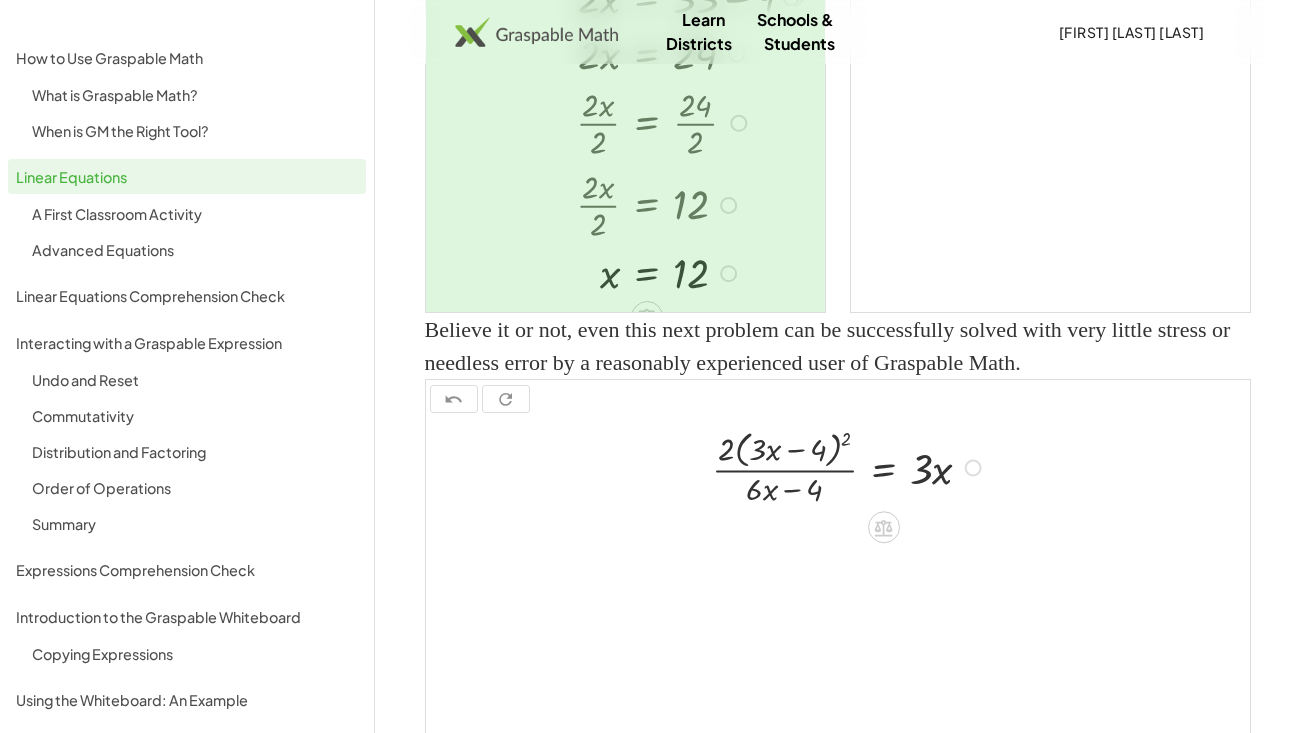 scroll, scrollTop: 2745, scrollLeft: 0, axis: vertical 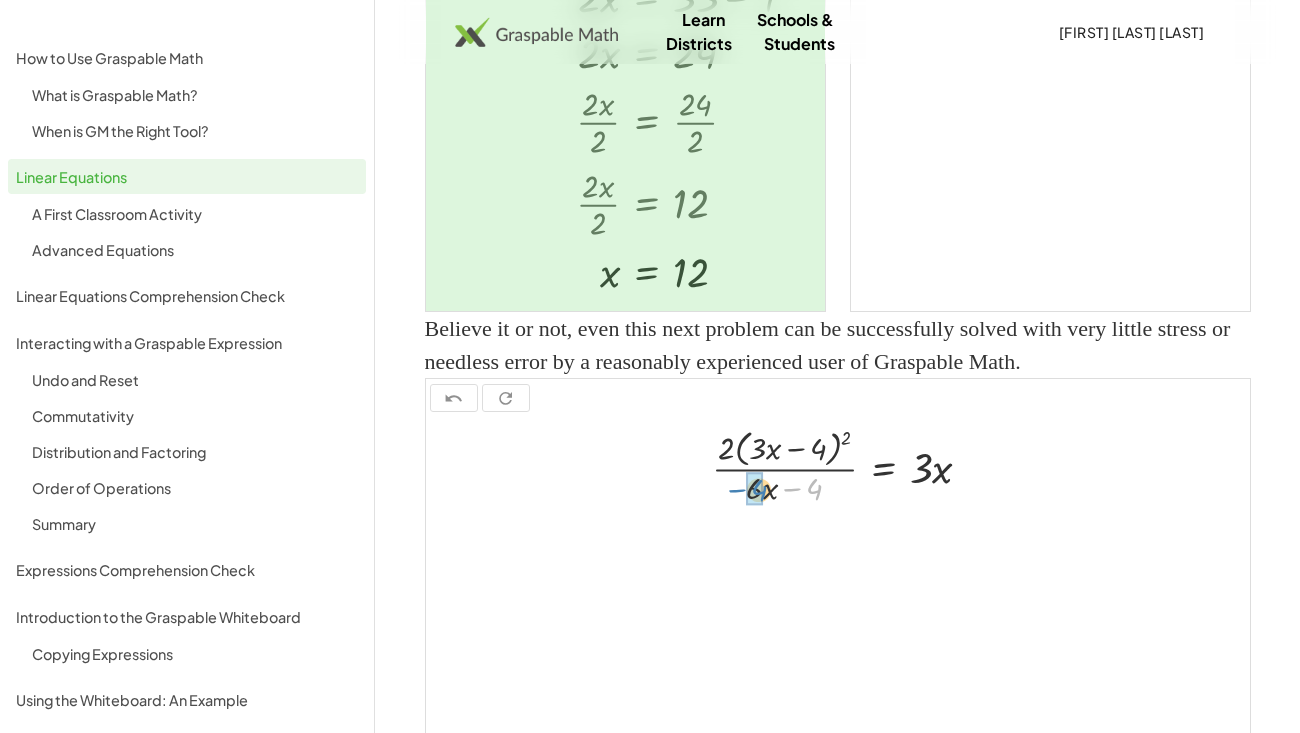 drag, startPoint x: 814, startPoint y: 616, endPoint x: 753, endPoint y: 620, distance: 61.13101 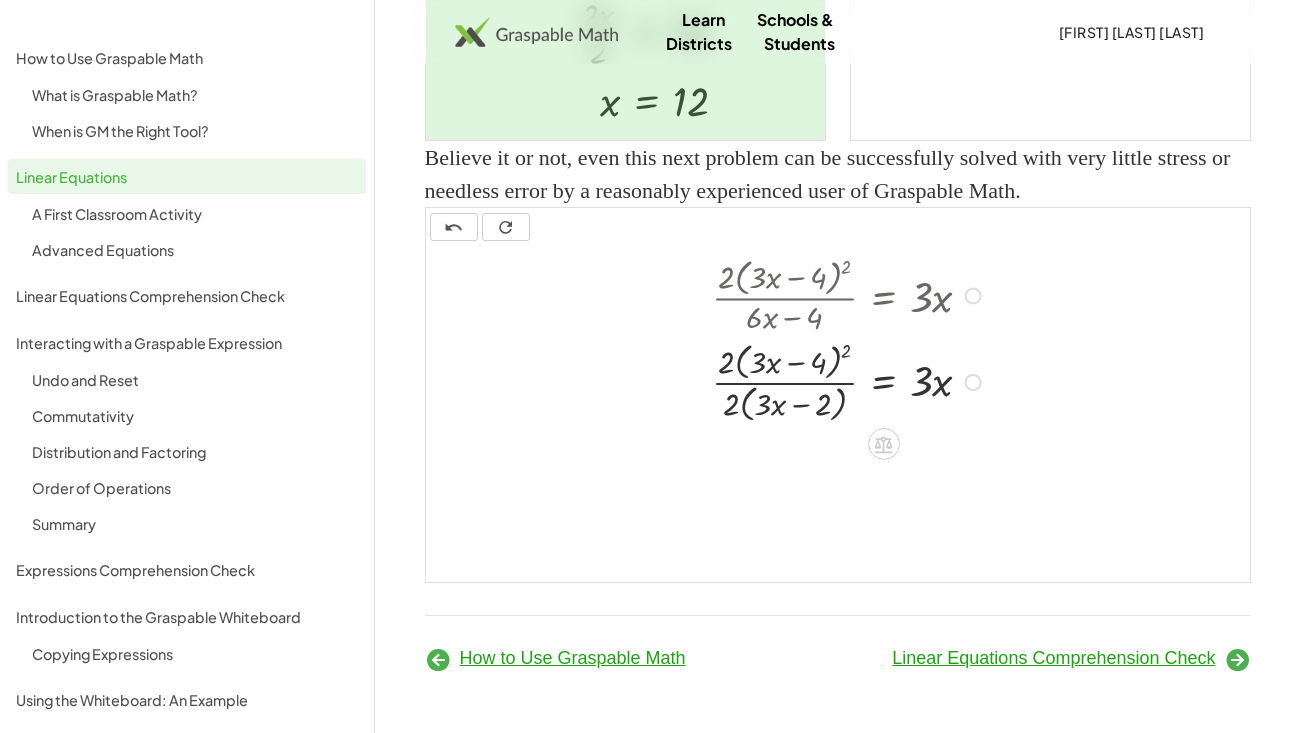 scroll, scrollTop: 2946, scrollLeft: 0, axis: vertical 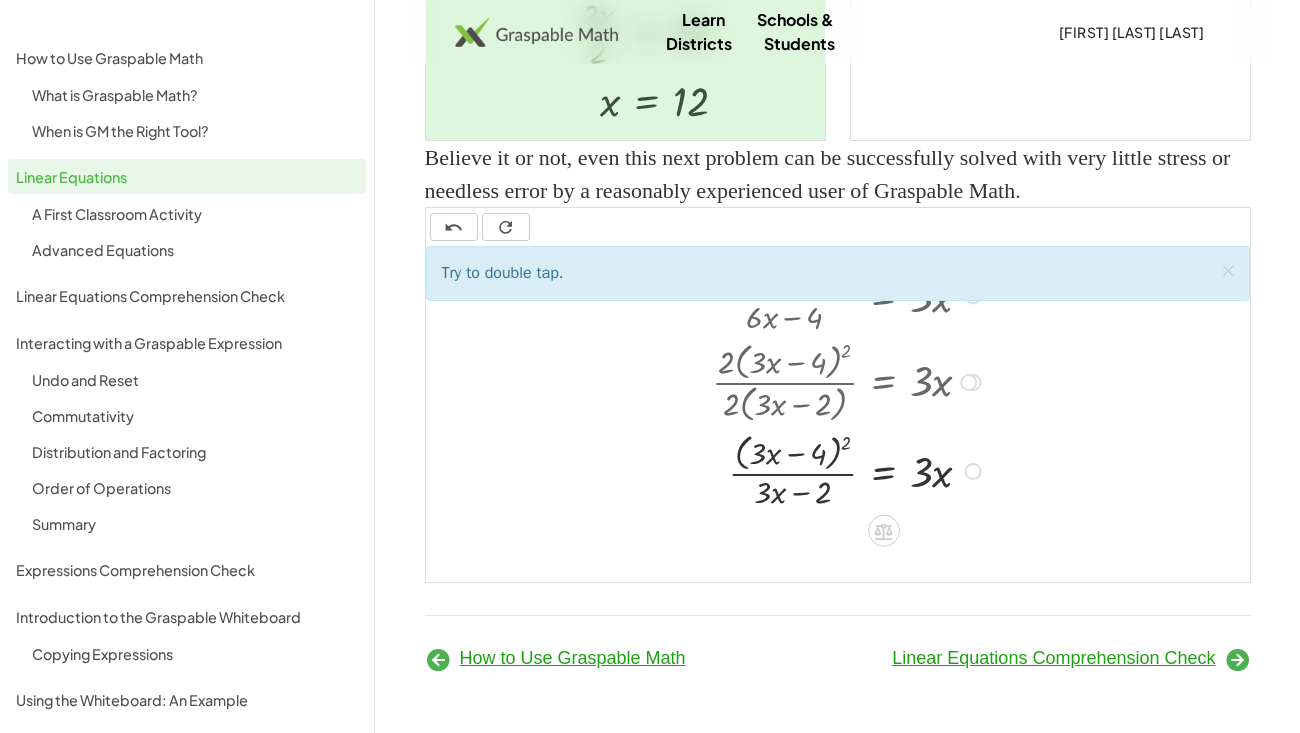click at bounding box center [850, 469] 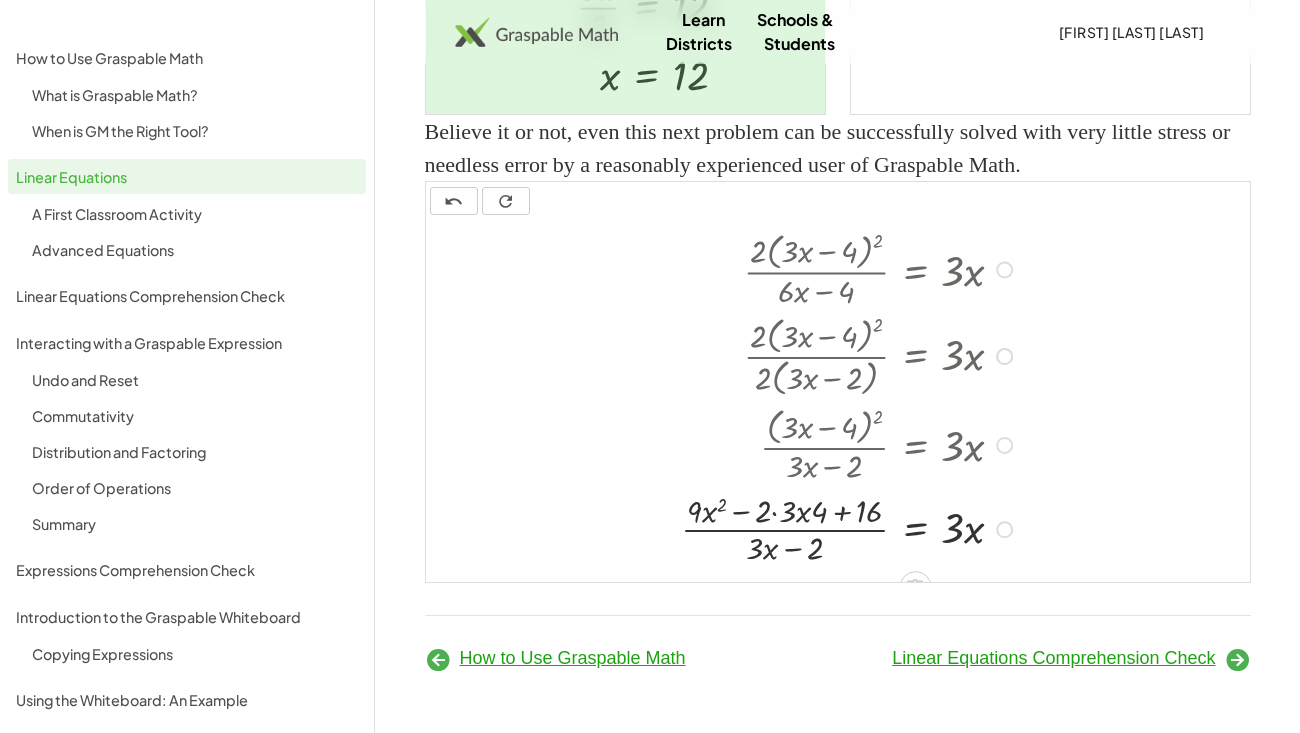 click at bounding box center [1005, 446] 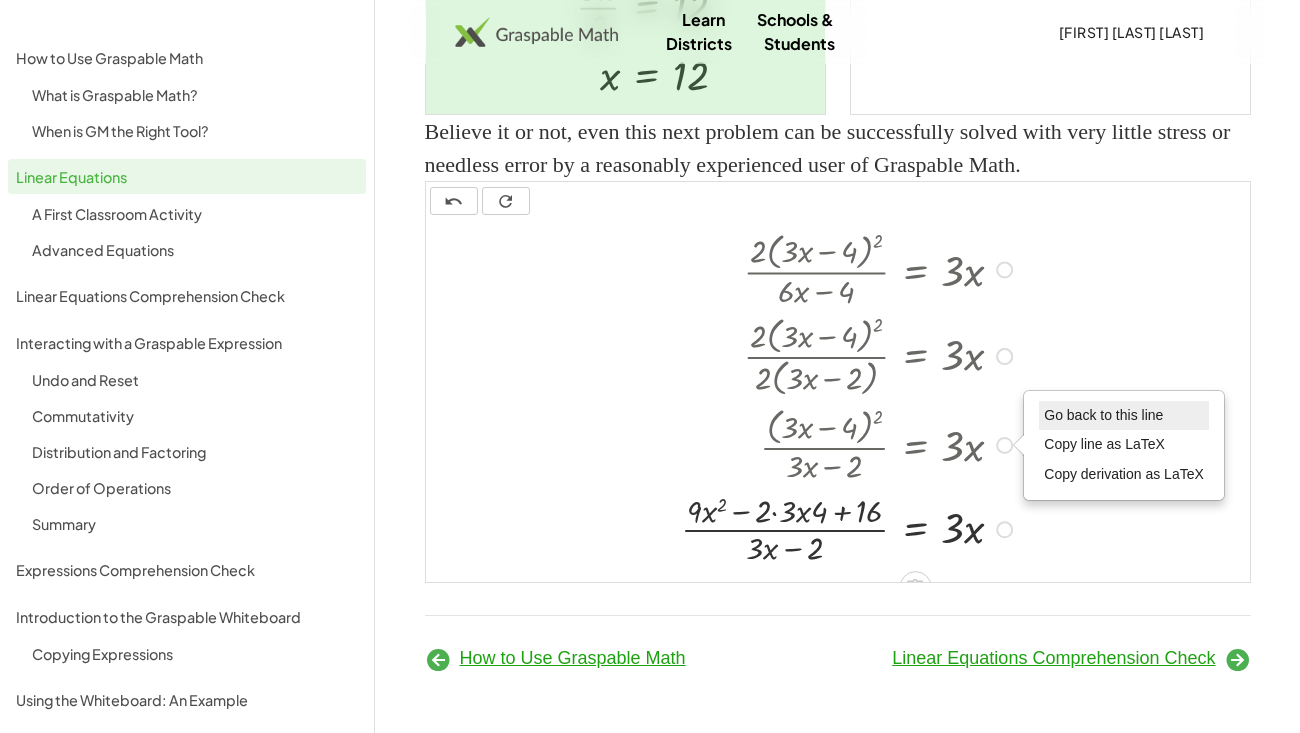 click on "Go back to this line" at bounding box center (1103, 415) 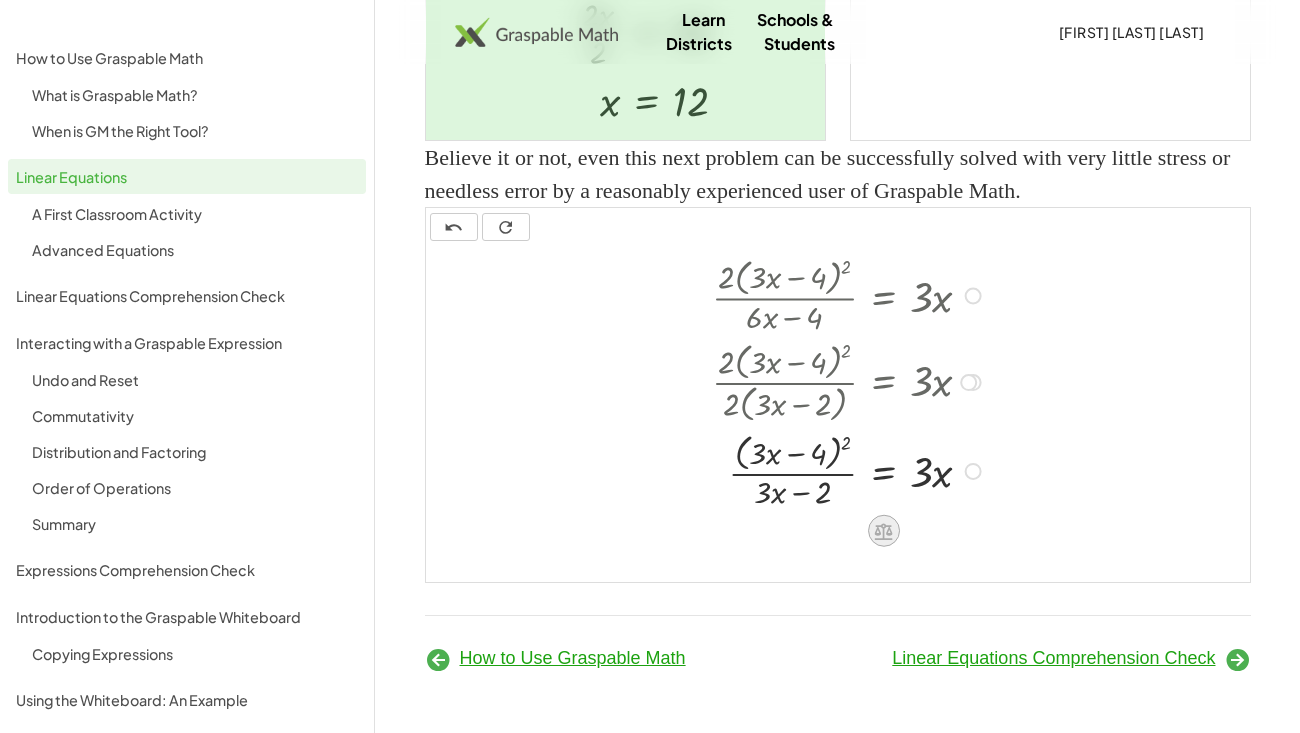 click 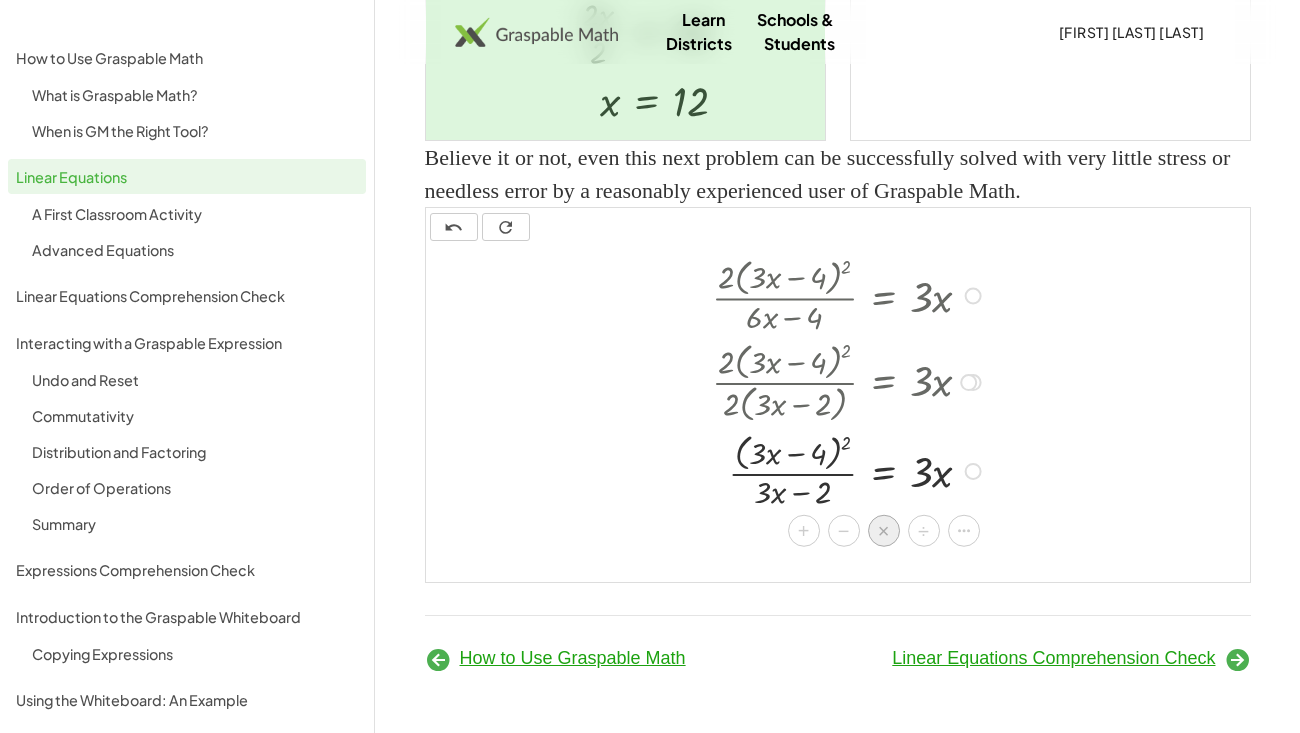 click on "×" at bounding box center [884, 531] 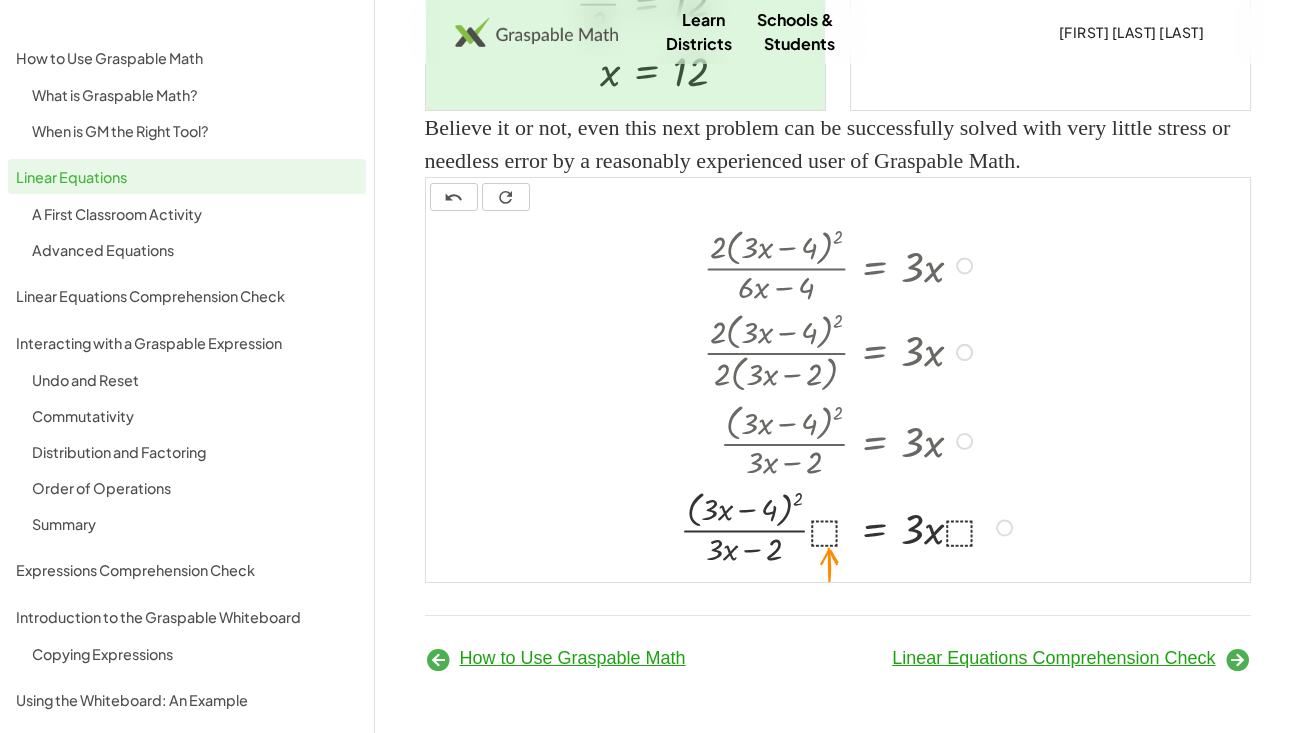 scroll, scrollTop: 3076, scrollLeft: 0, axis: vertical 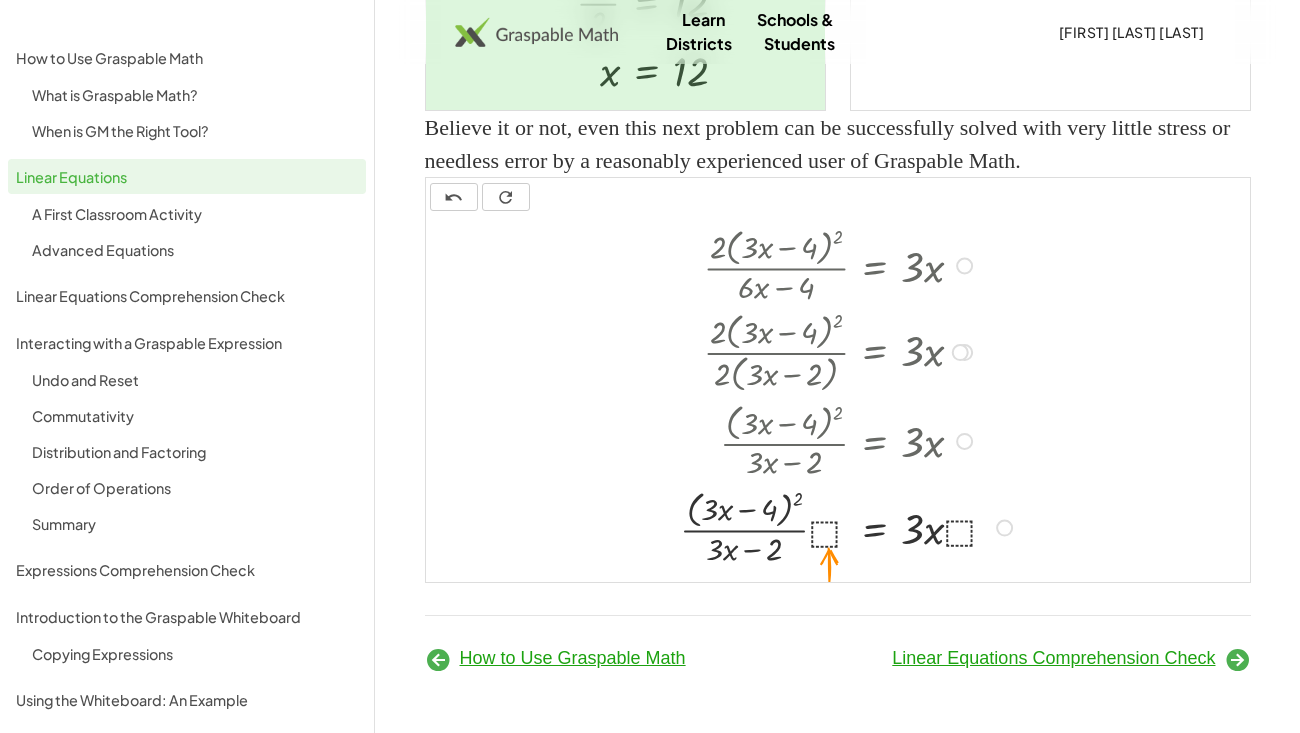 click at bounding box center (850, 526) 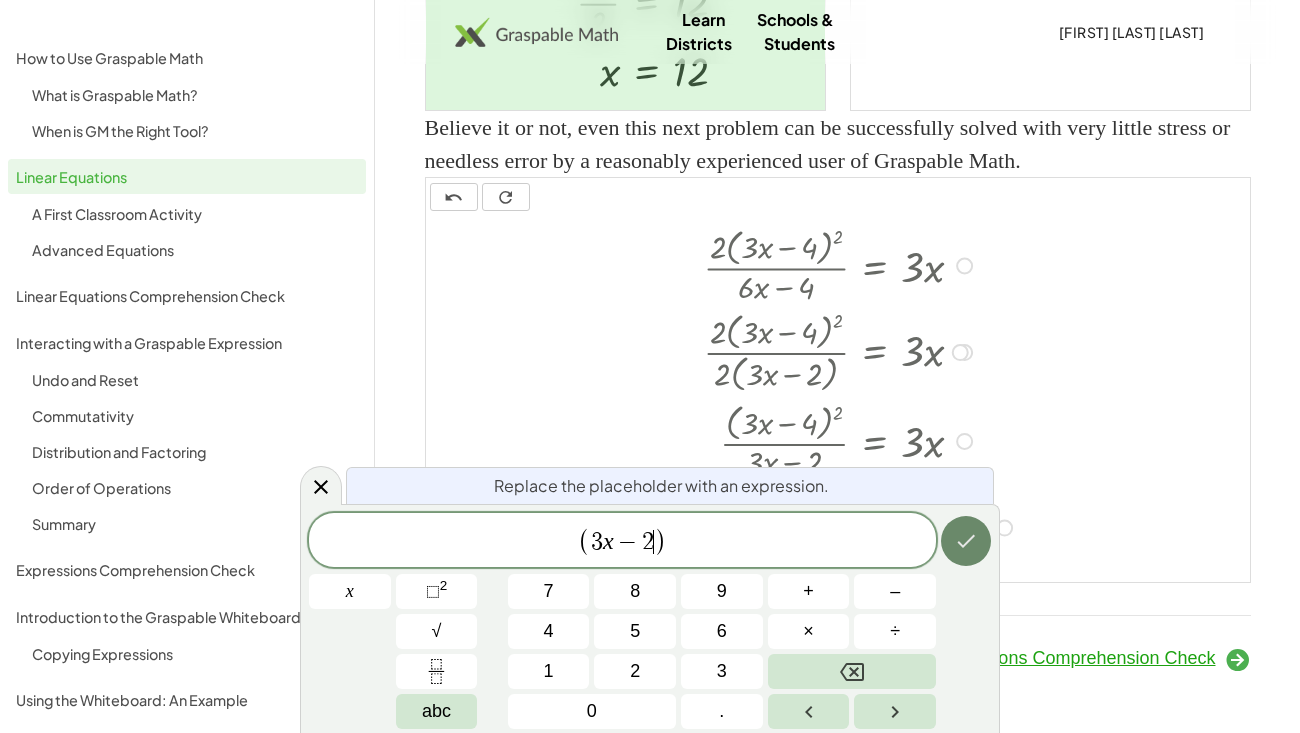 click 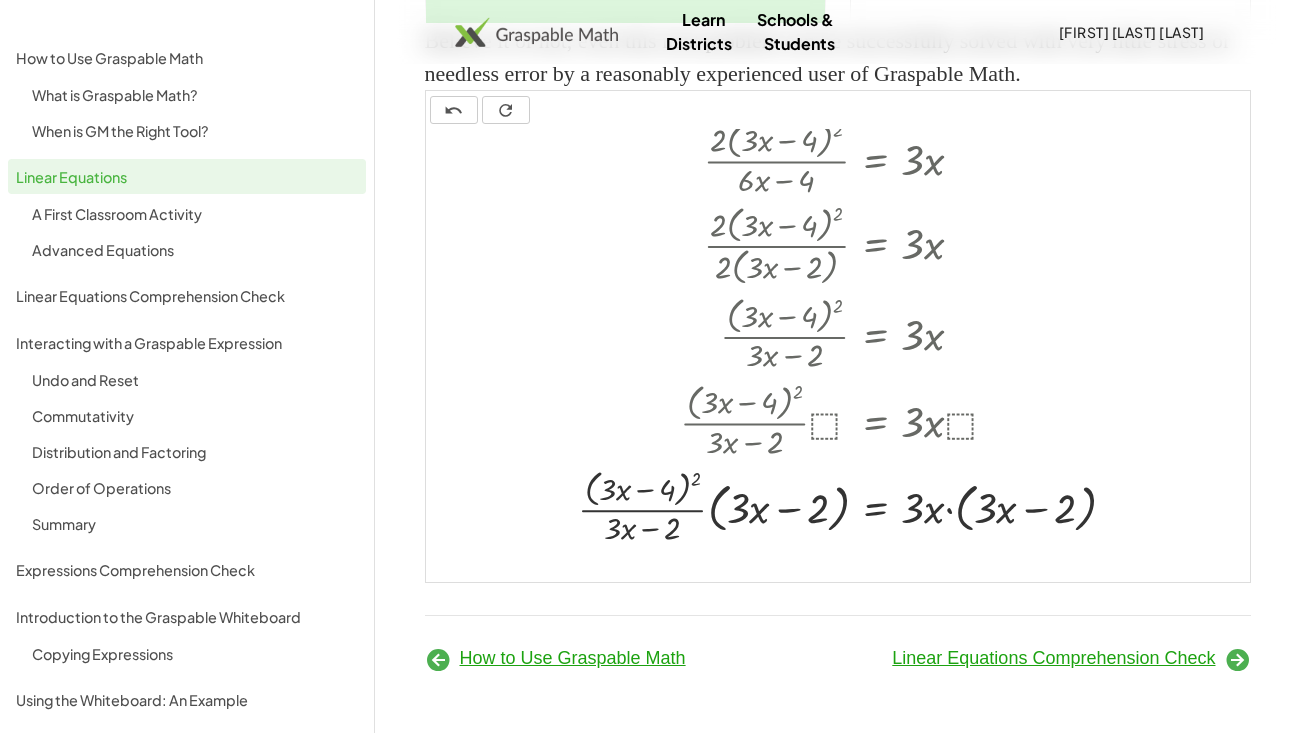 scroll, scrollTop: 0, scrollLeft: 0, axis: both 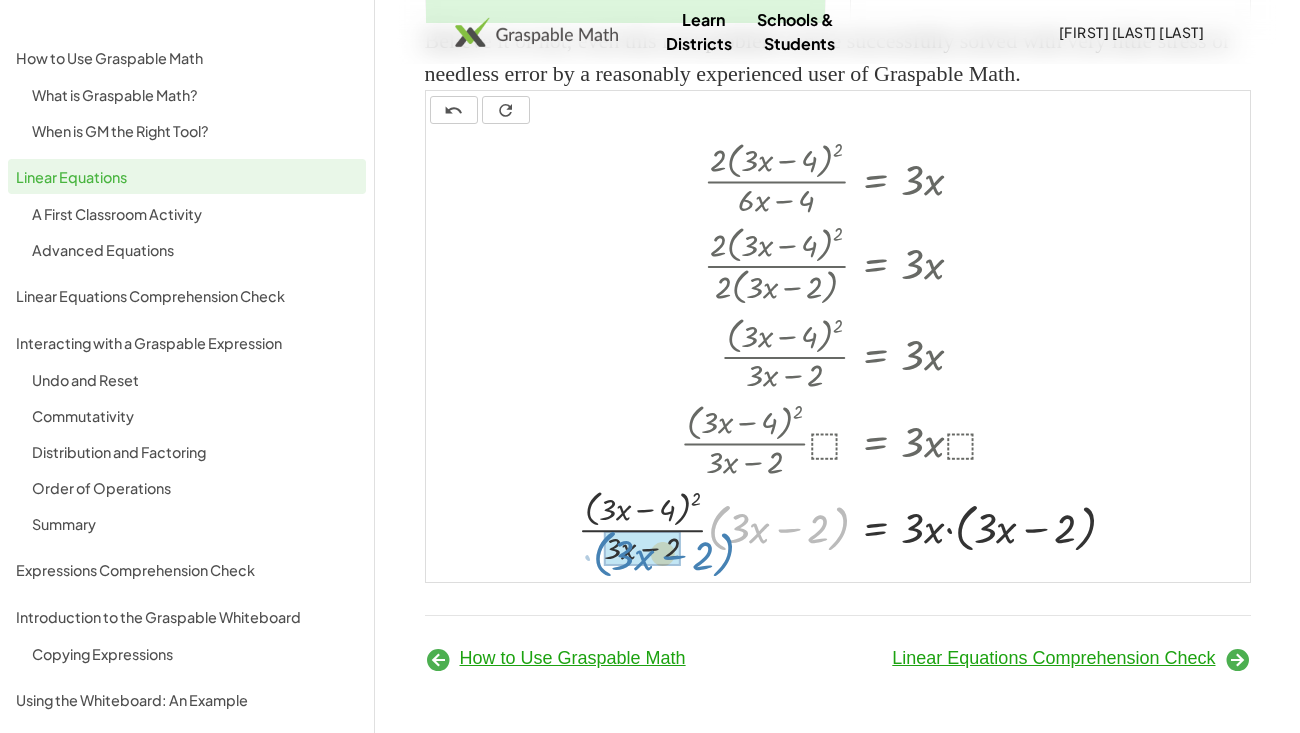 drag, startPoint x: 713, startPoint y: 620, endPoint x: 597, endPoint y: 646, distance: 118.87809 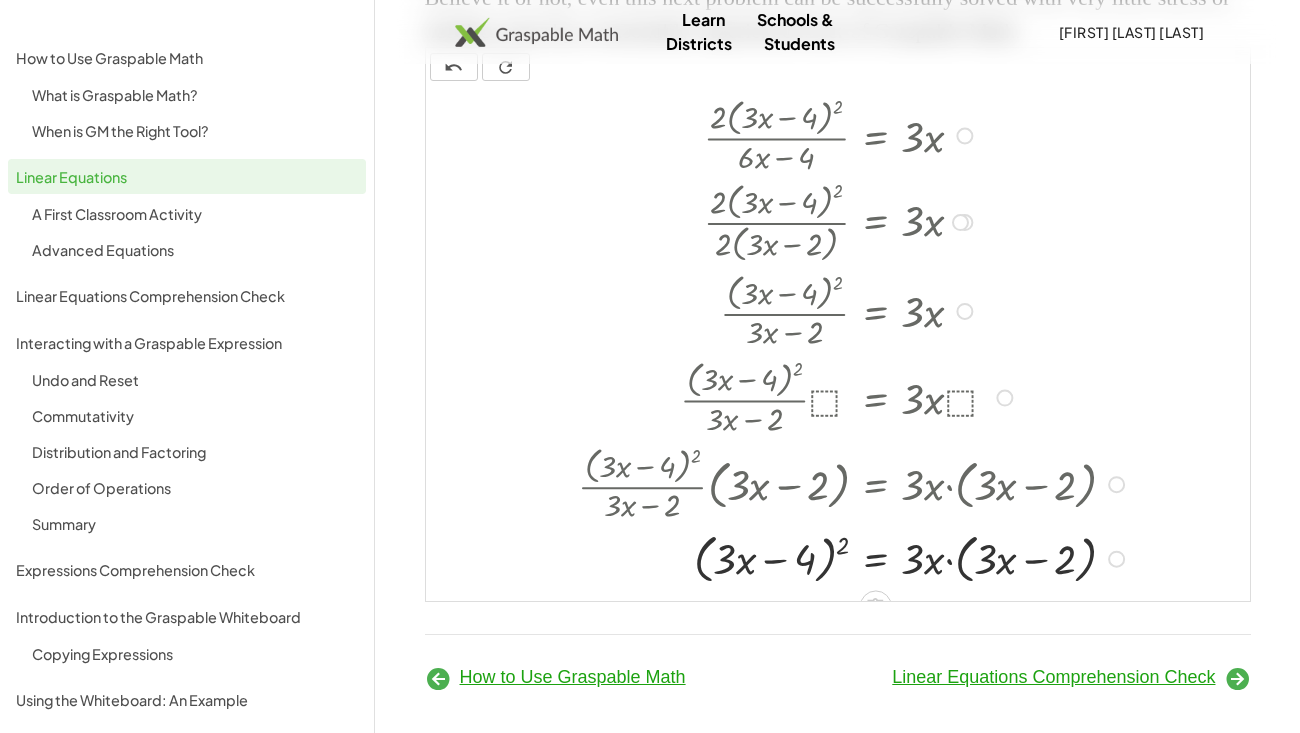 scroll, scrollTop: 20, scrollLeft: 0, axis: vertical 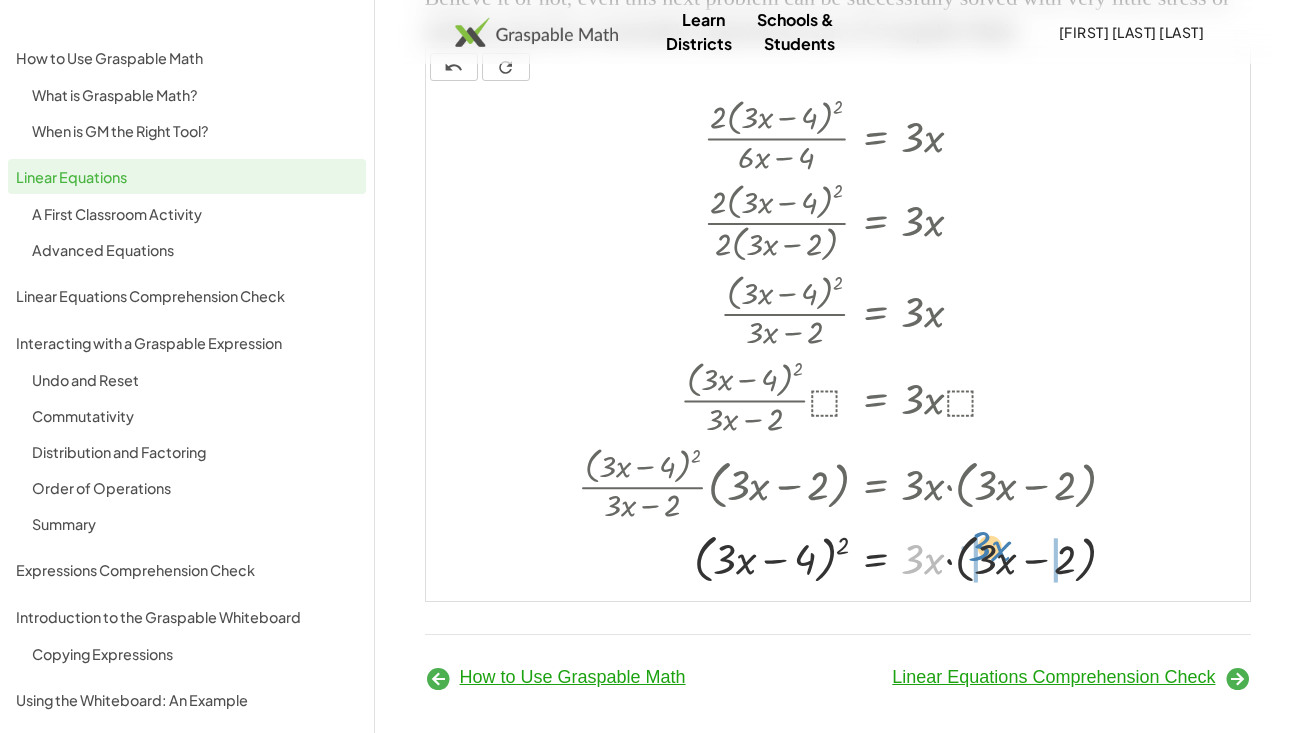 drag, startPoint x: 918, startPoint y: 671, endPoint x: 984, endPoint y: 662, distance: 66.61081 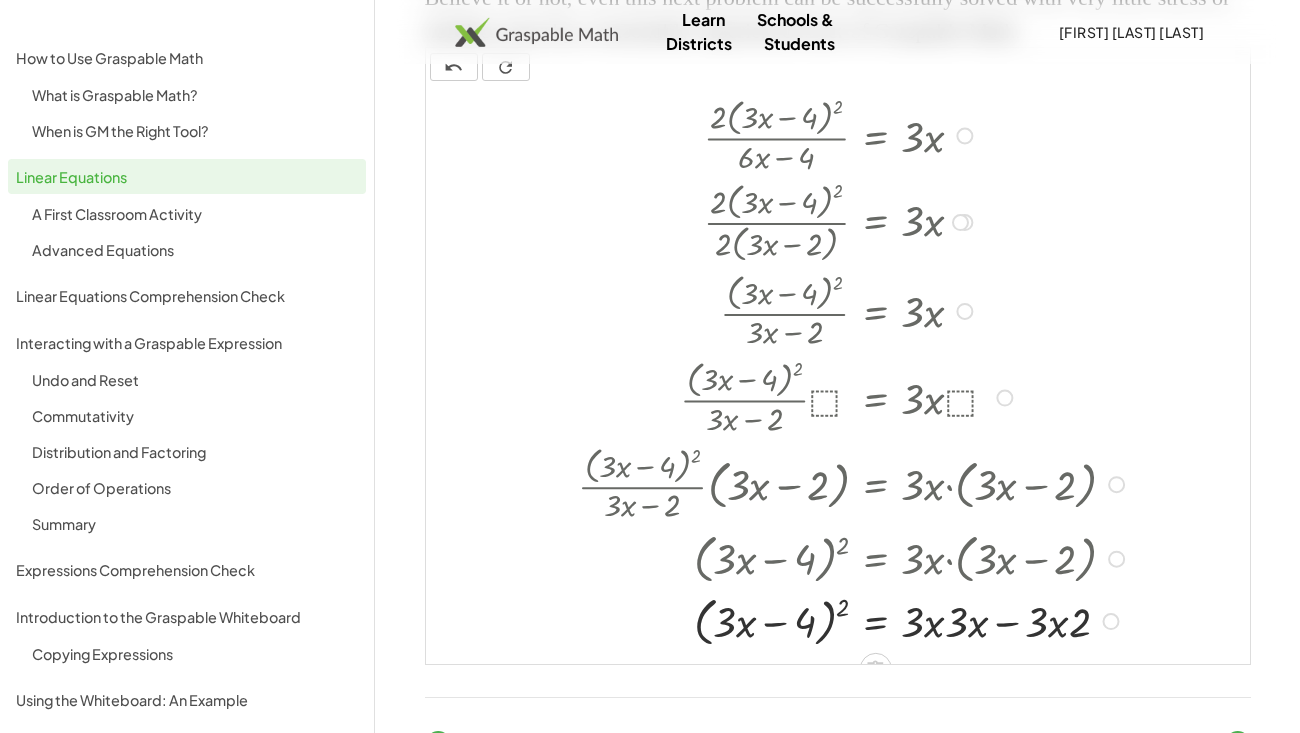 scroll, scrollTop: 20, scrollLeft: 0, axis: vertical 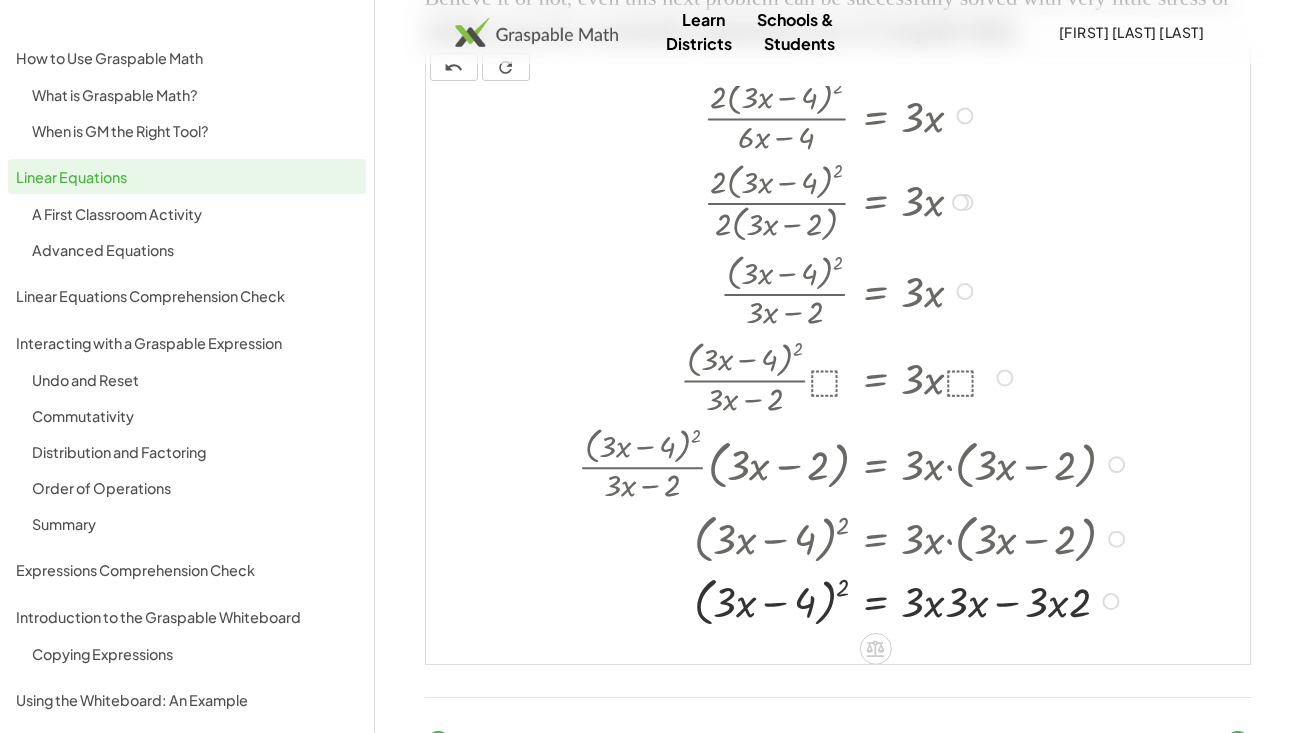 click at bounding box center (855, 599) 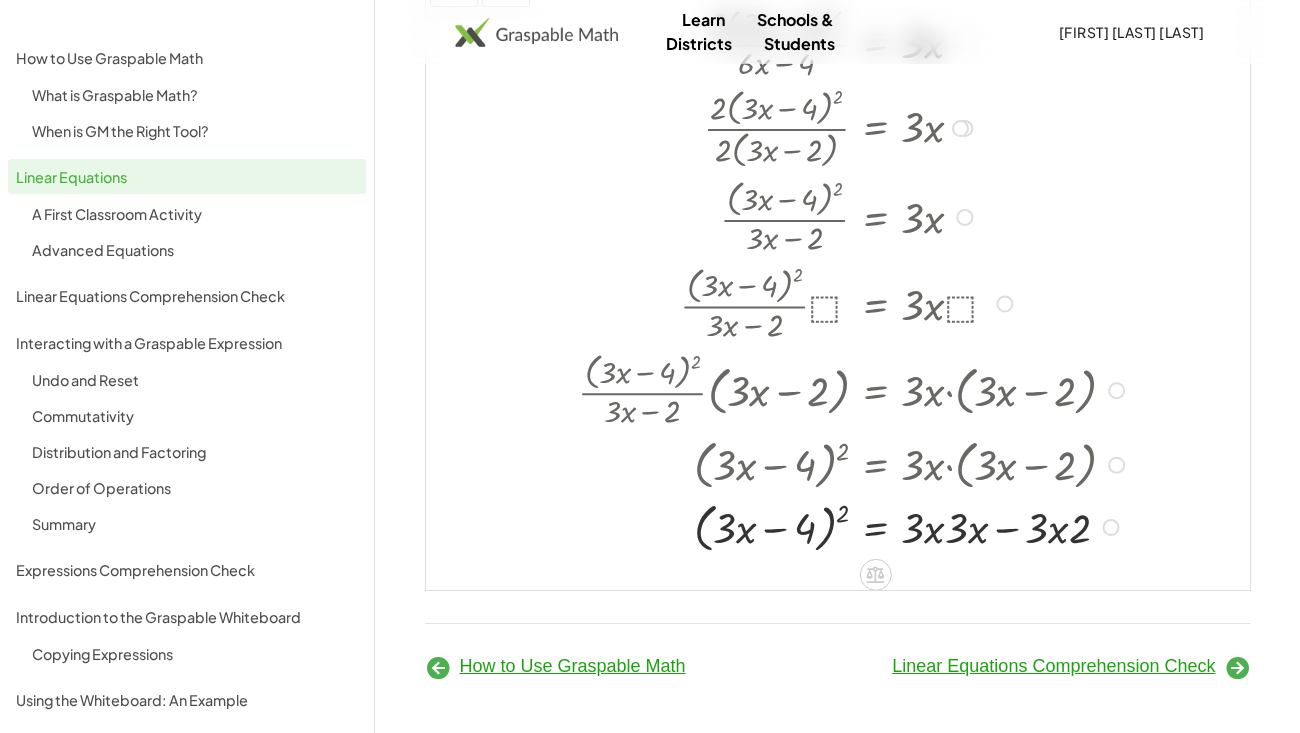 scroll, scrollTop: 3156, scrollLeft: 0, axis: vertical 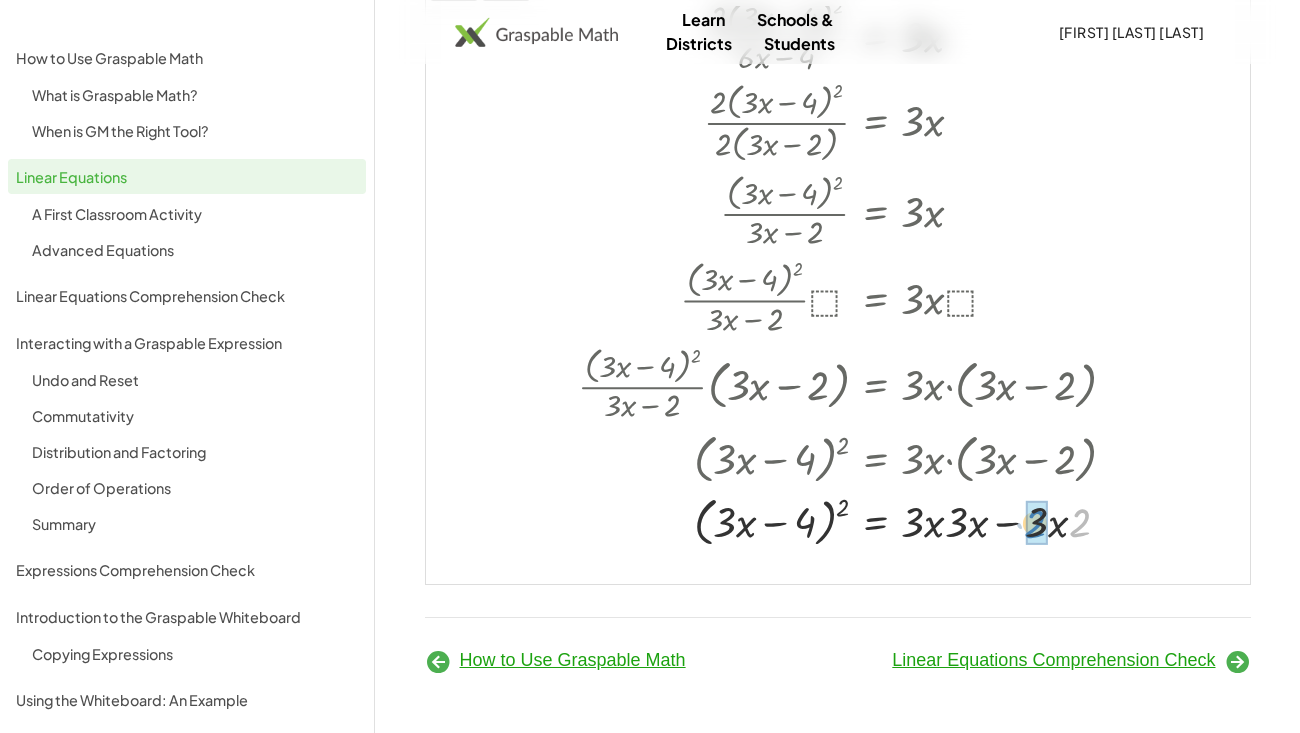 drag, startPoint x: 1079, startPoint y: 656, endPoint x: 1034, endPoint y: 657, distance: 45.01111 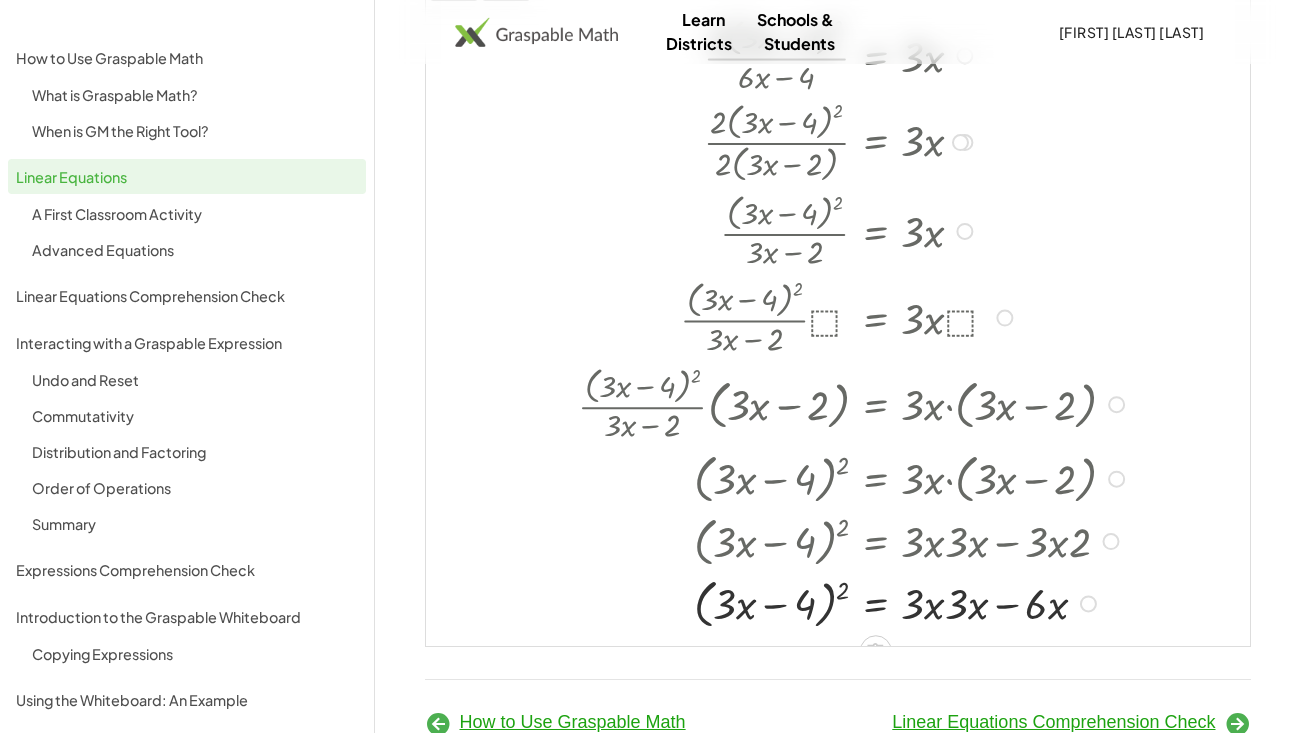 scroll, scrollTop: 20, scrollLeft: 0, axis: vertical 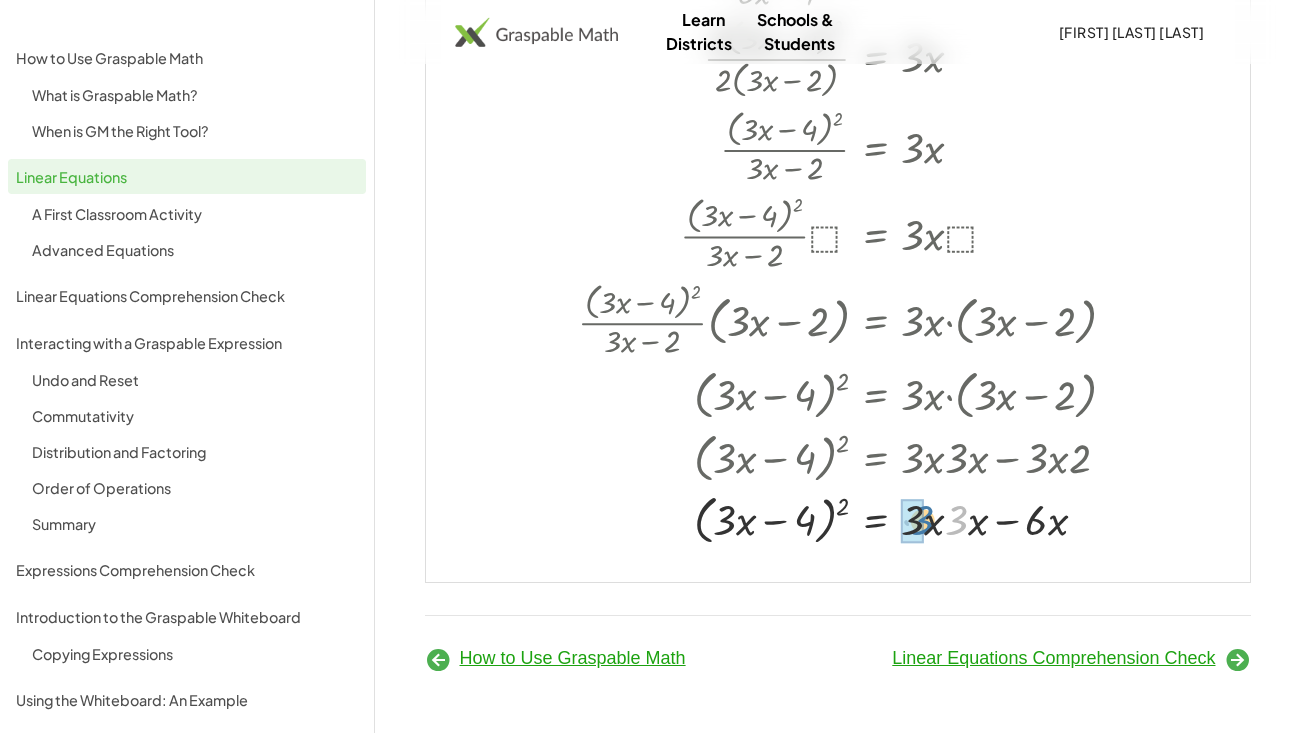 drag, startPoint x: 956, startPoint y: 598, endPoint x: 919, endPoint y: 598, distance: 37 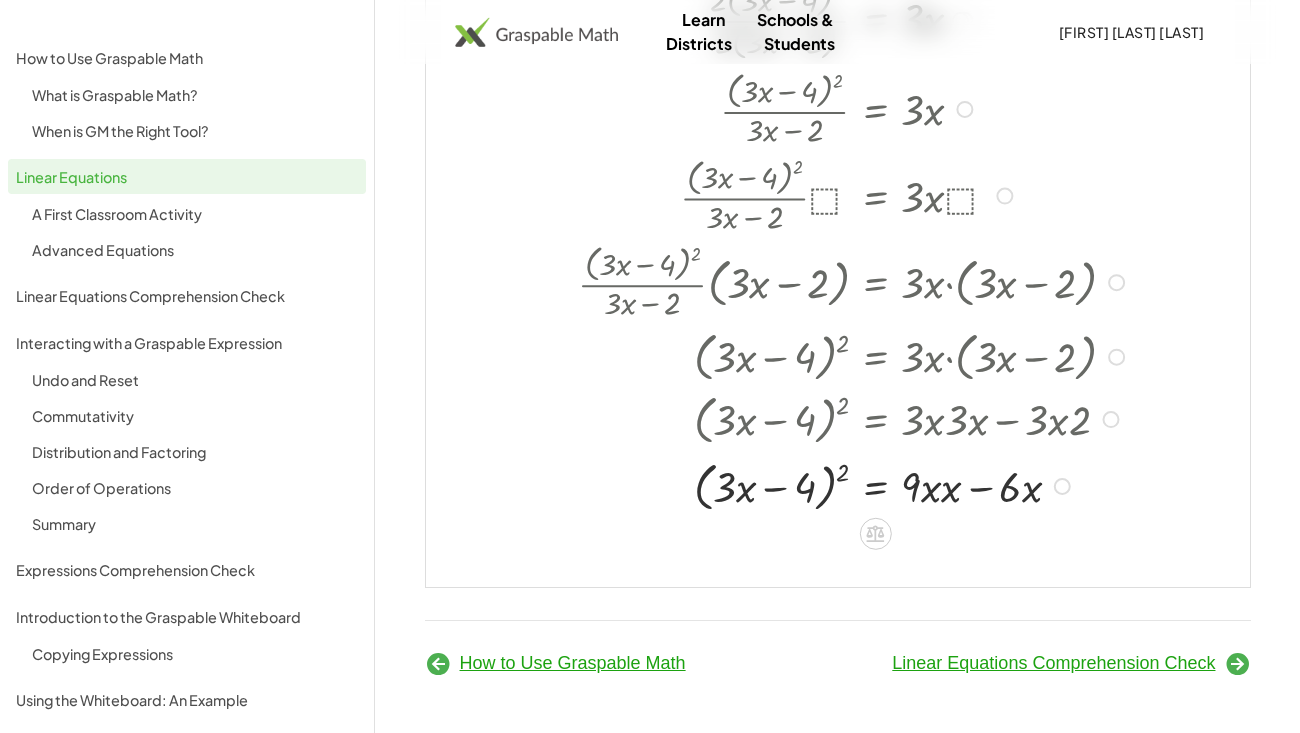 scroll, scrollTop: 0, scrollLeft: 0, axis: both 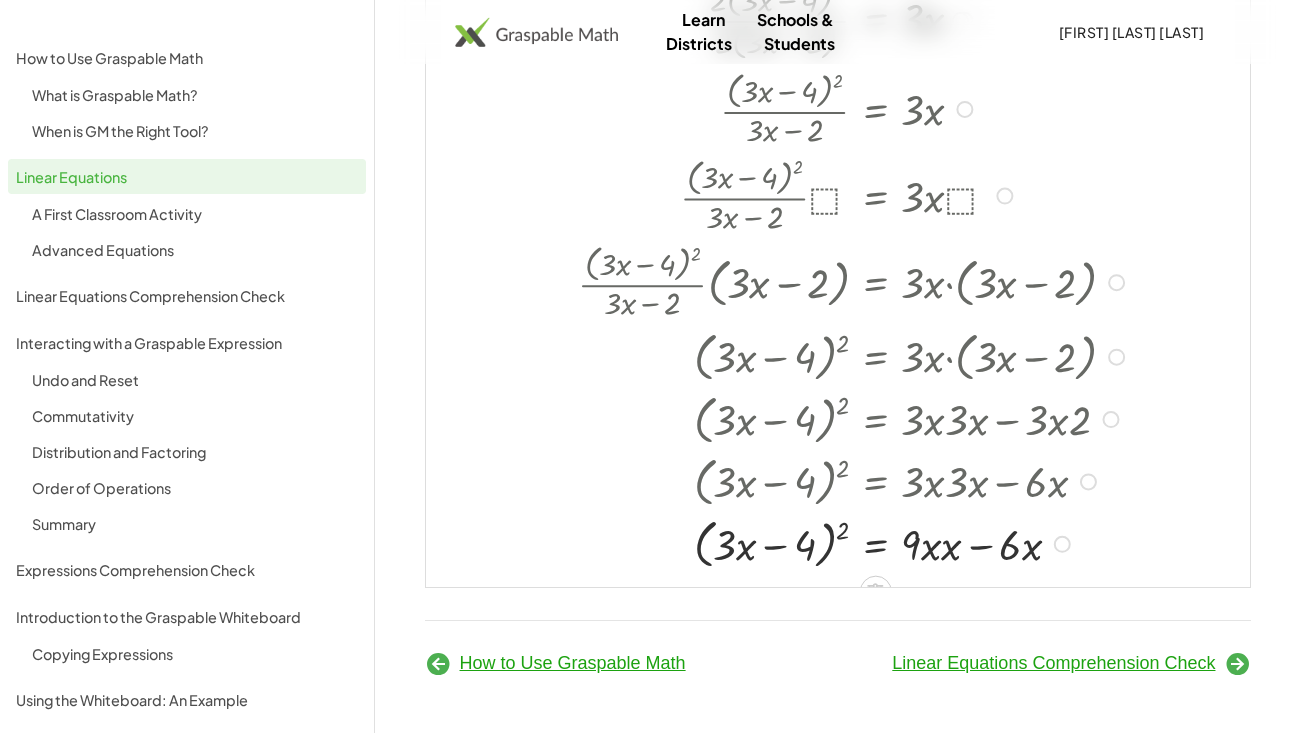 click at bounding box center (855, 542) 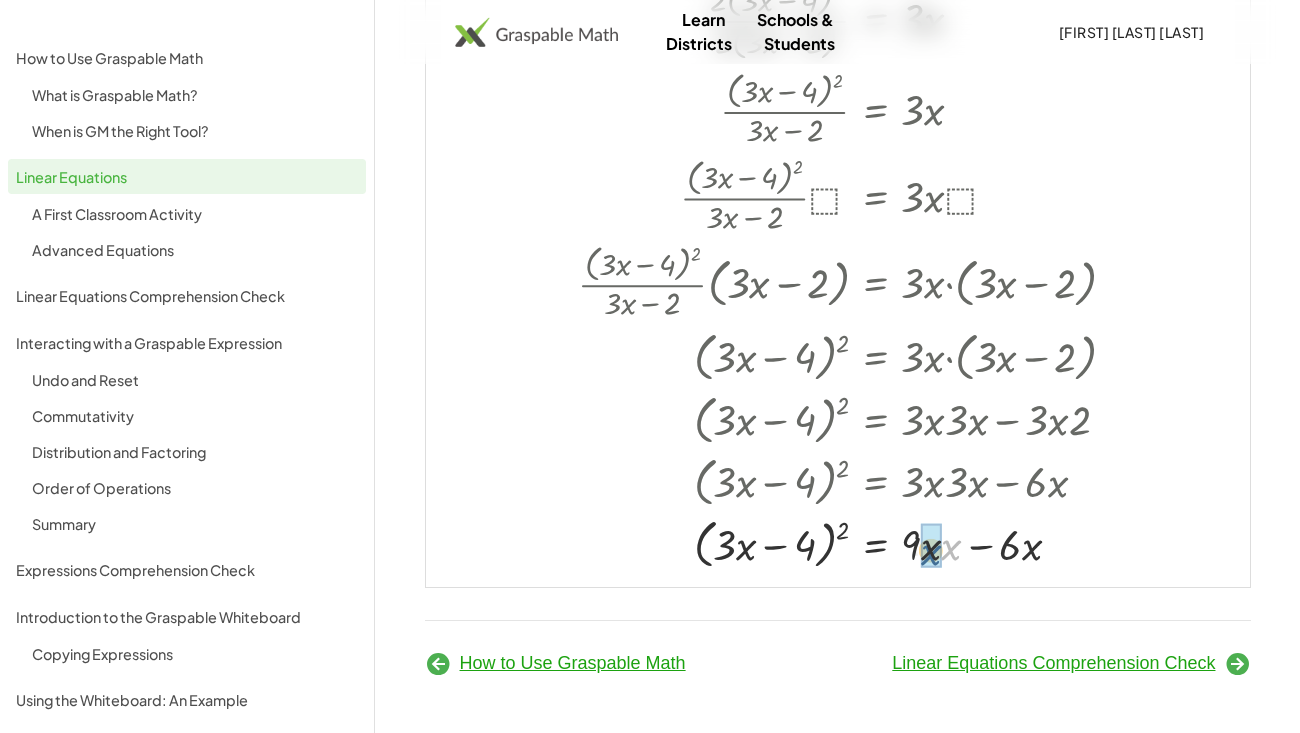 drag, startPoint x: 948, startPoint y: 674, endPoint x: 923, endPoint y: 679, distance: 25.495098 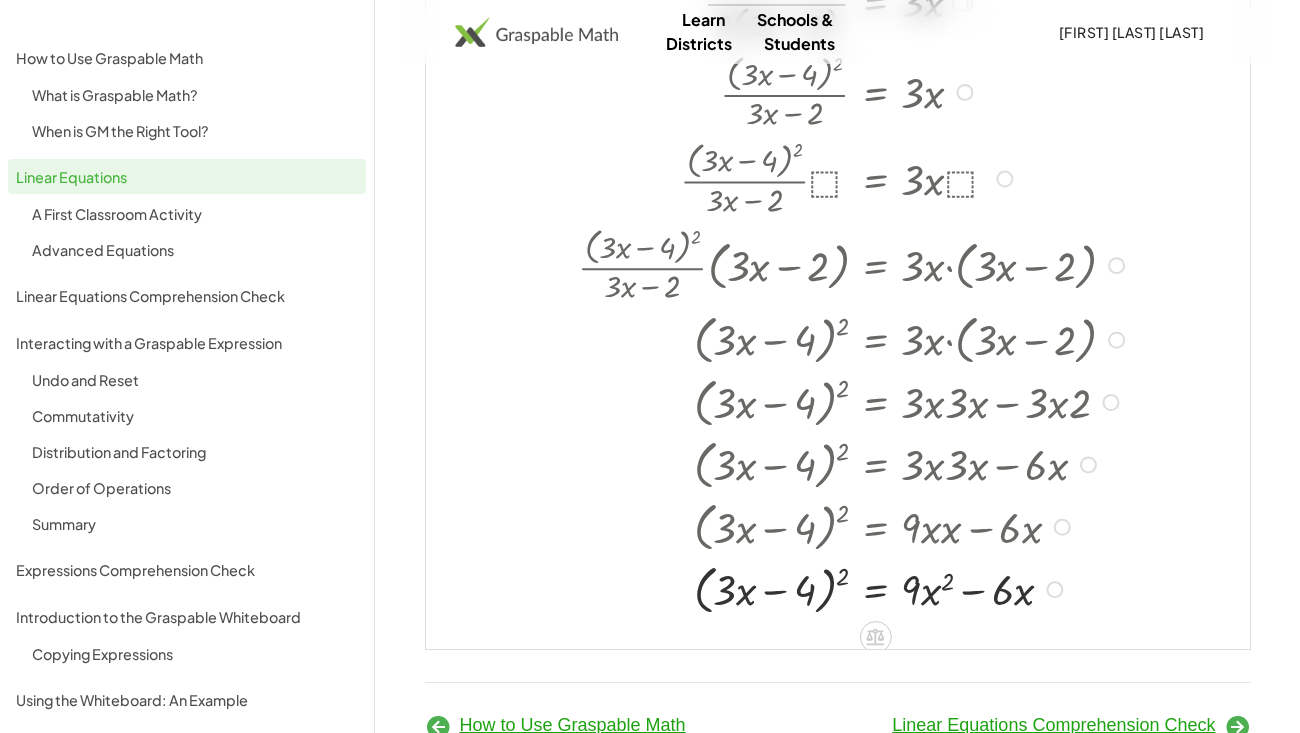 scroll, scrollTop: 20, scrollLeft: 0, axis: vertical 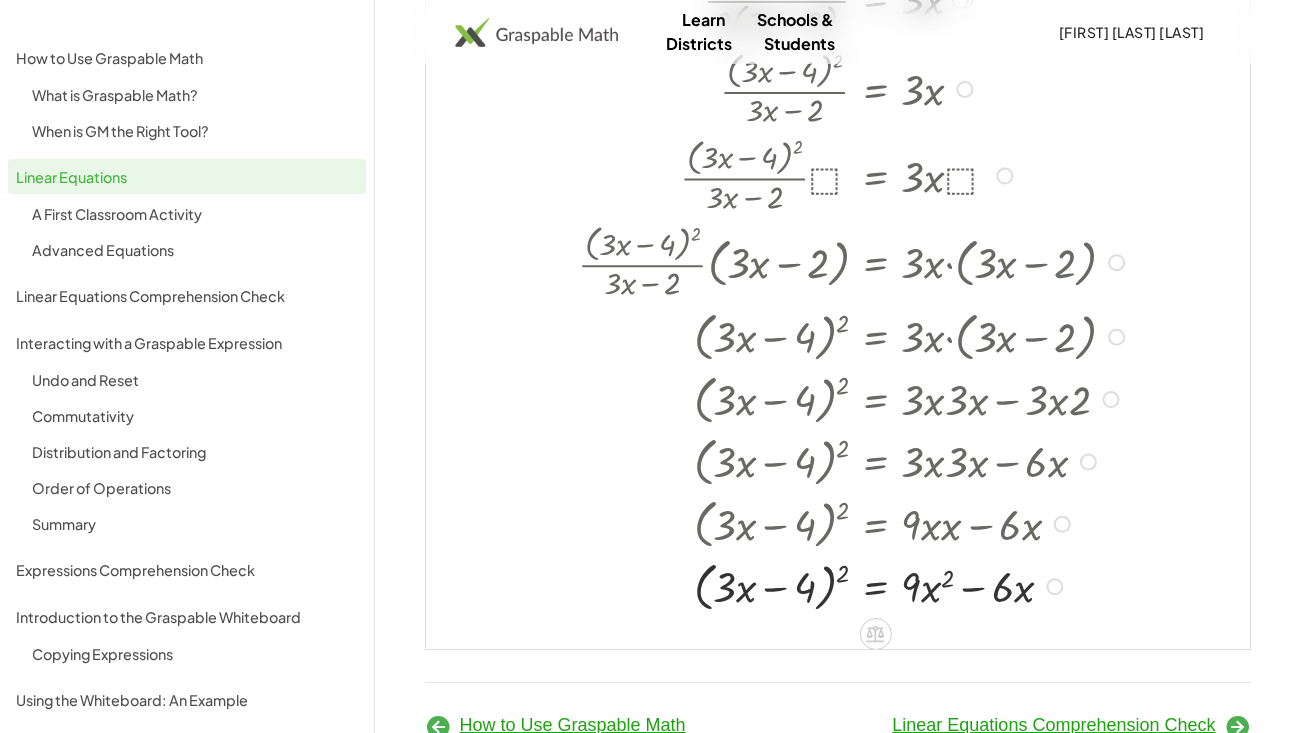 click at bounding box center [855, 585] 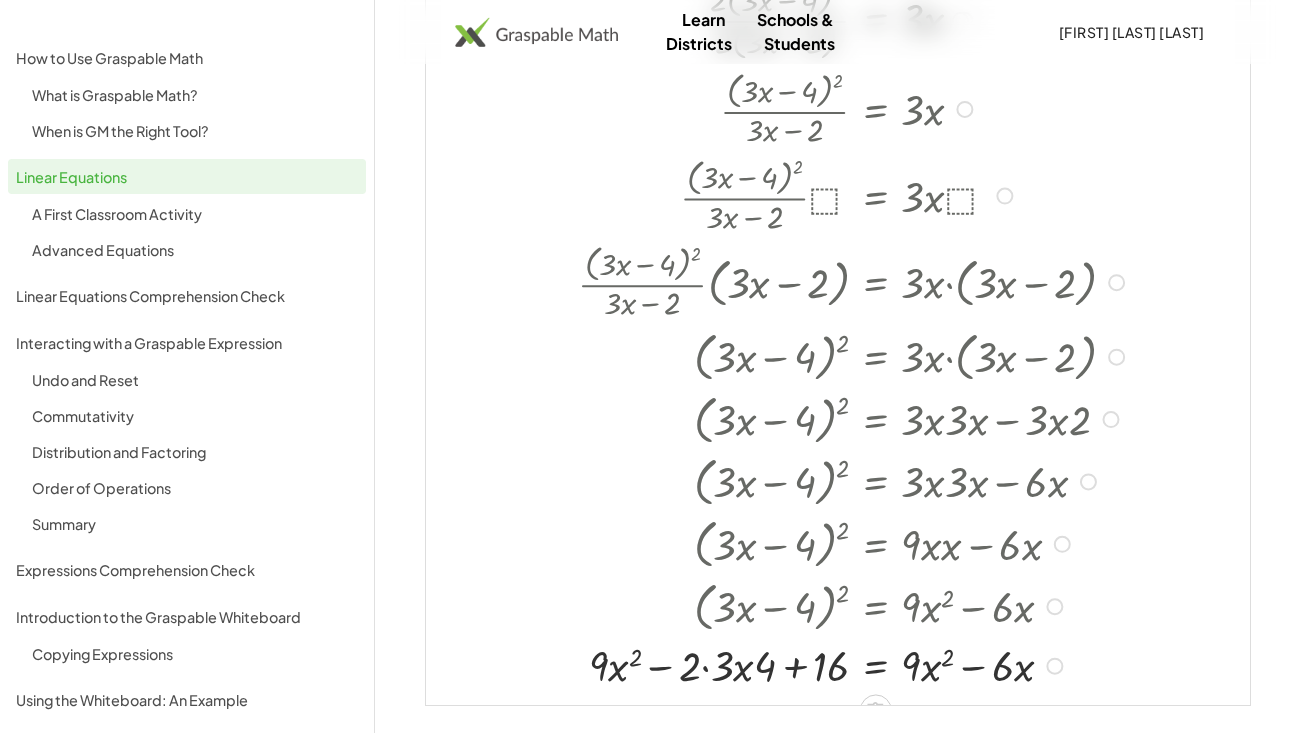 scroll, scrollTop: 20, scrollLeft: 0, axis: vertical 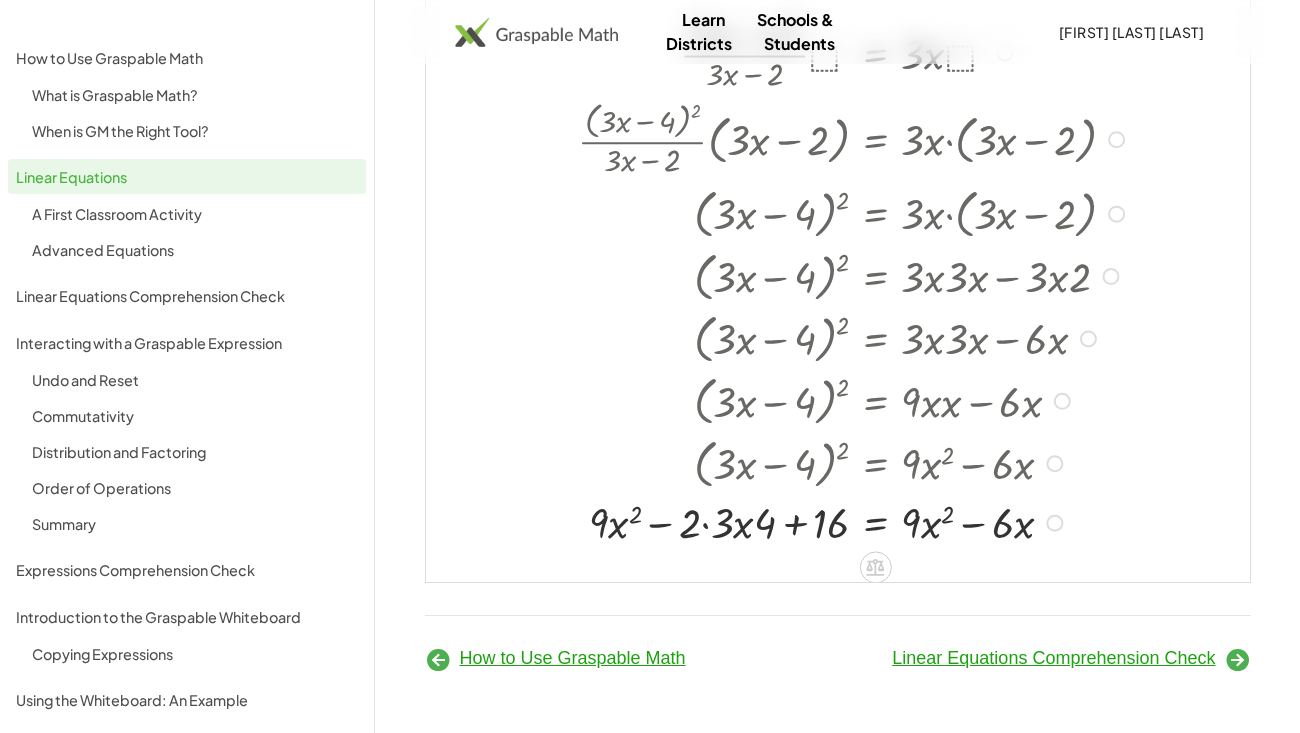 click at bounding box center [855, 521] 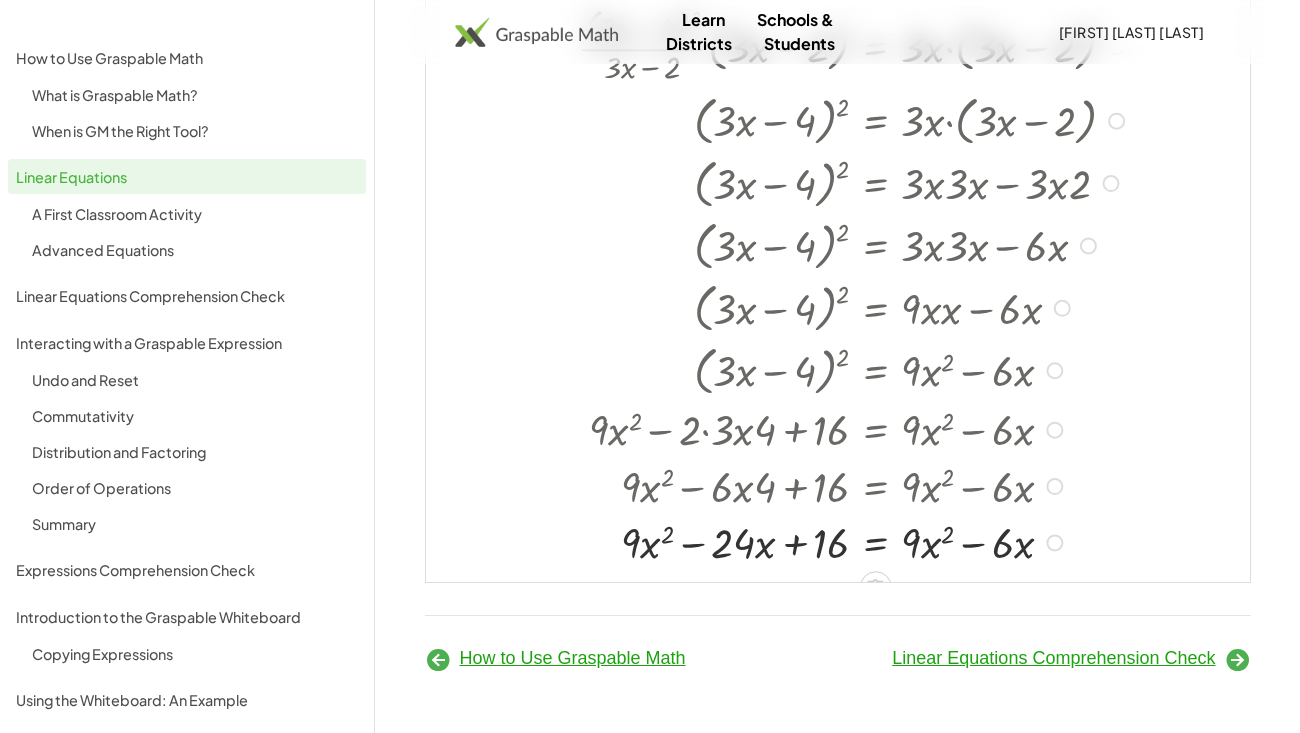 scroll, scrollTop: 20, scrollLeft: 0, axis: vertical 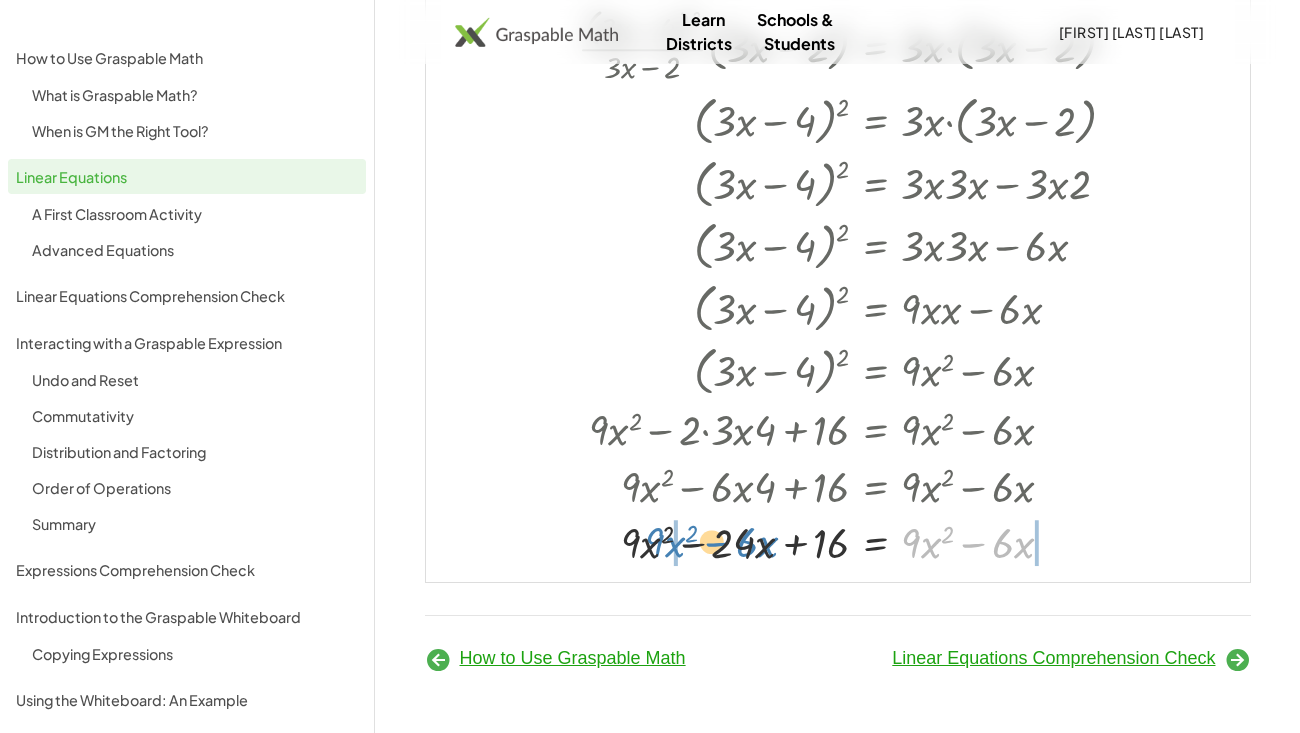 drag, startPoint x: 916, startPoint y: 632, endPoint x: 660, endPoint y: 631, distance: 256.00195 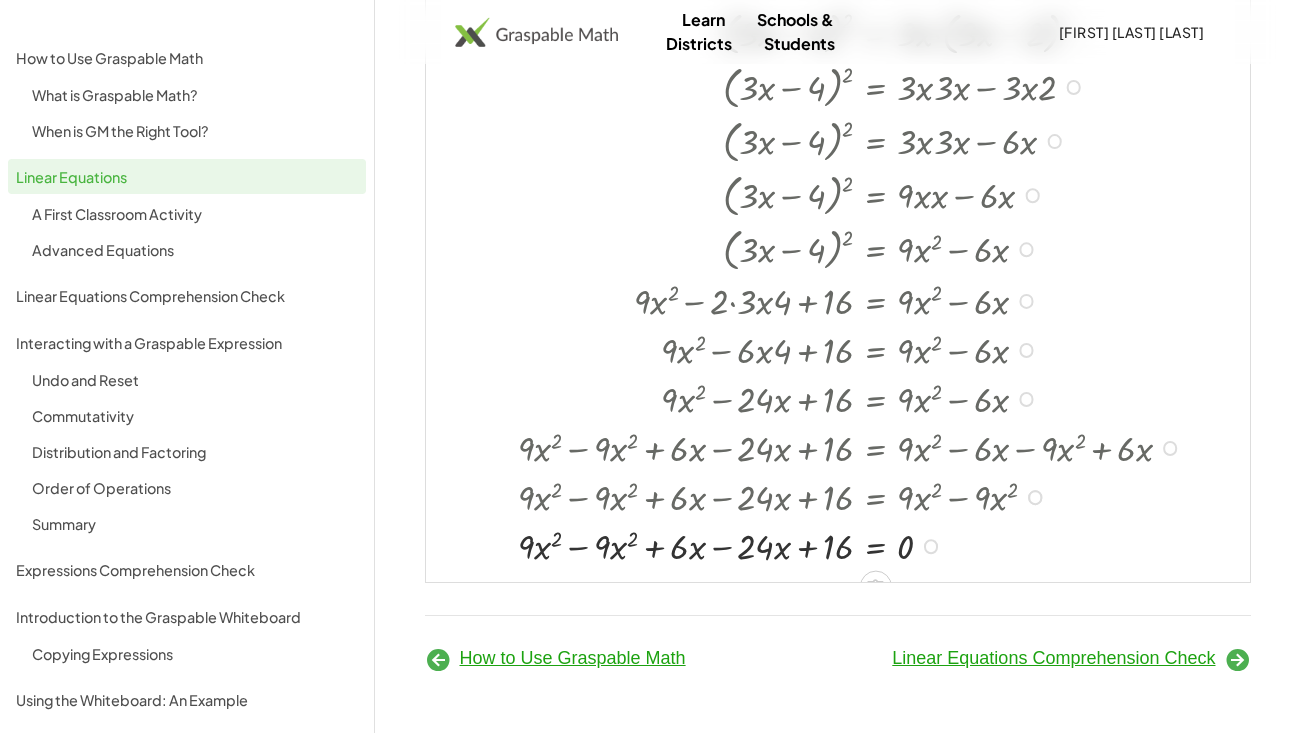 scroll, scrollTop: 20, scrollLeft: 0, axis: vertical 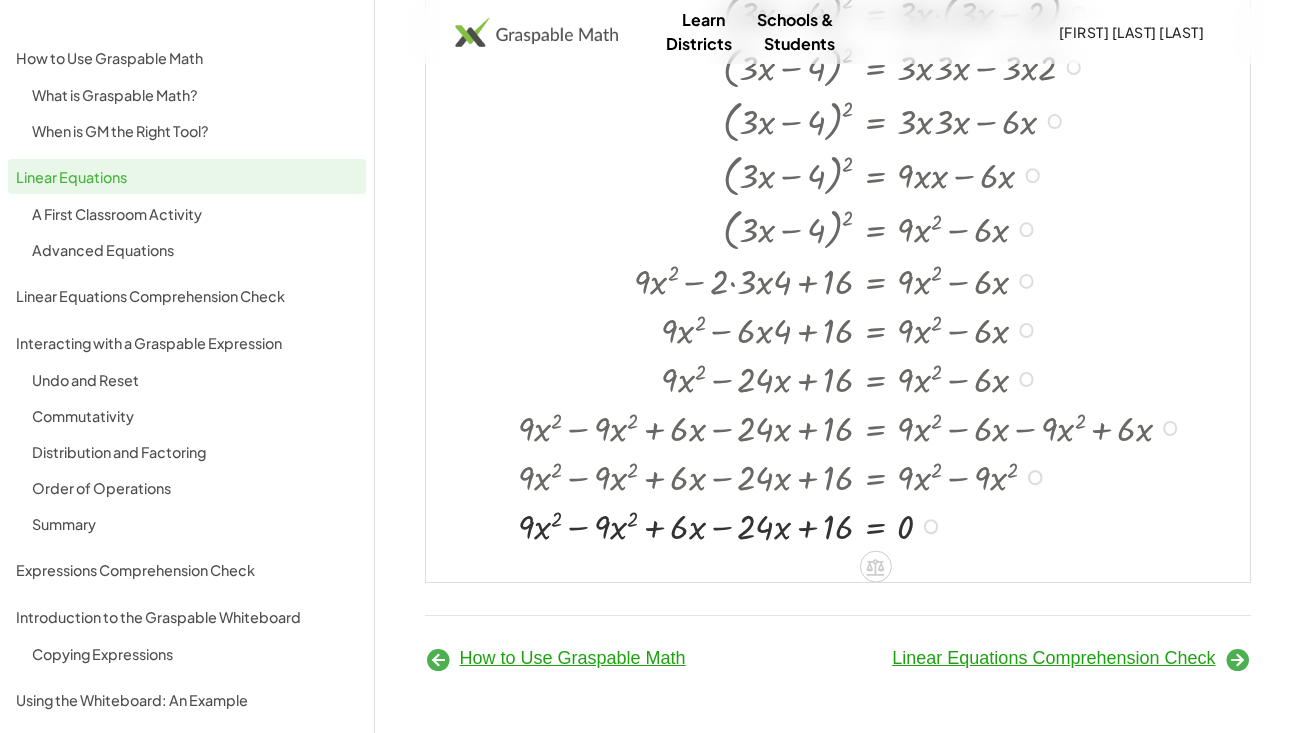 click at bounding box center [853, 524] 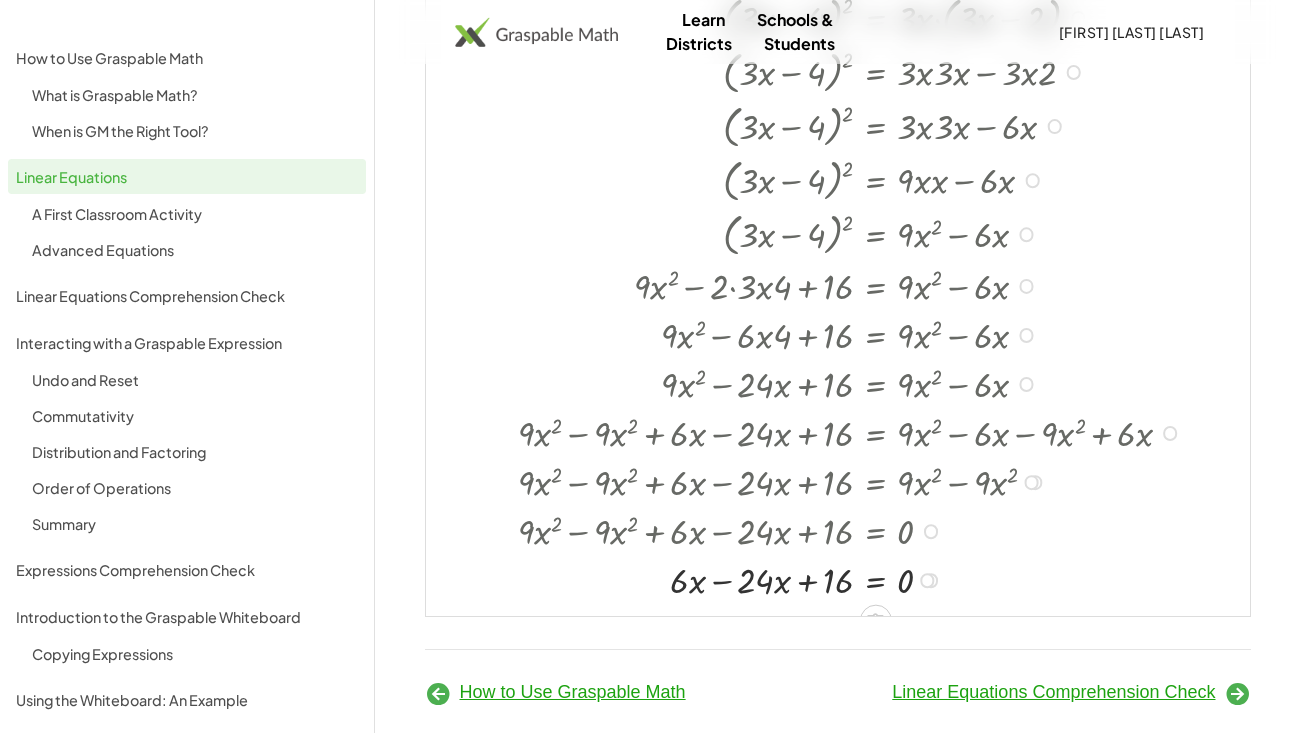 scroll, scrollTop: 20, scrollLeft: 0, axis: vertical 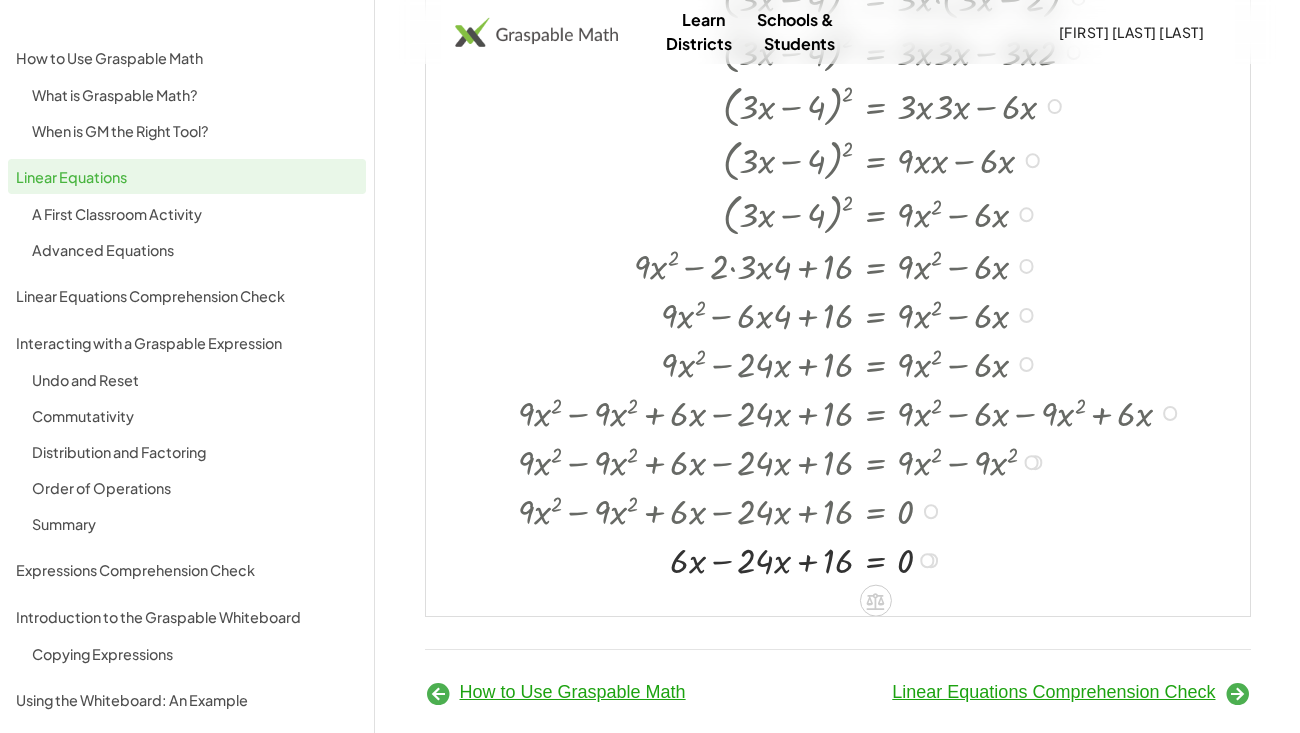 click at bounding box center (853, 558) 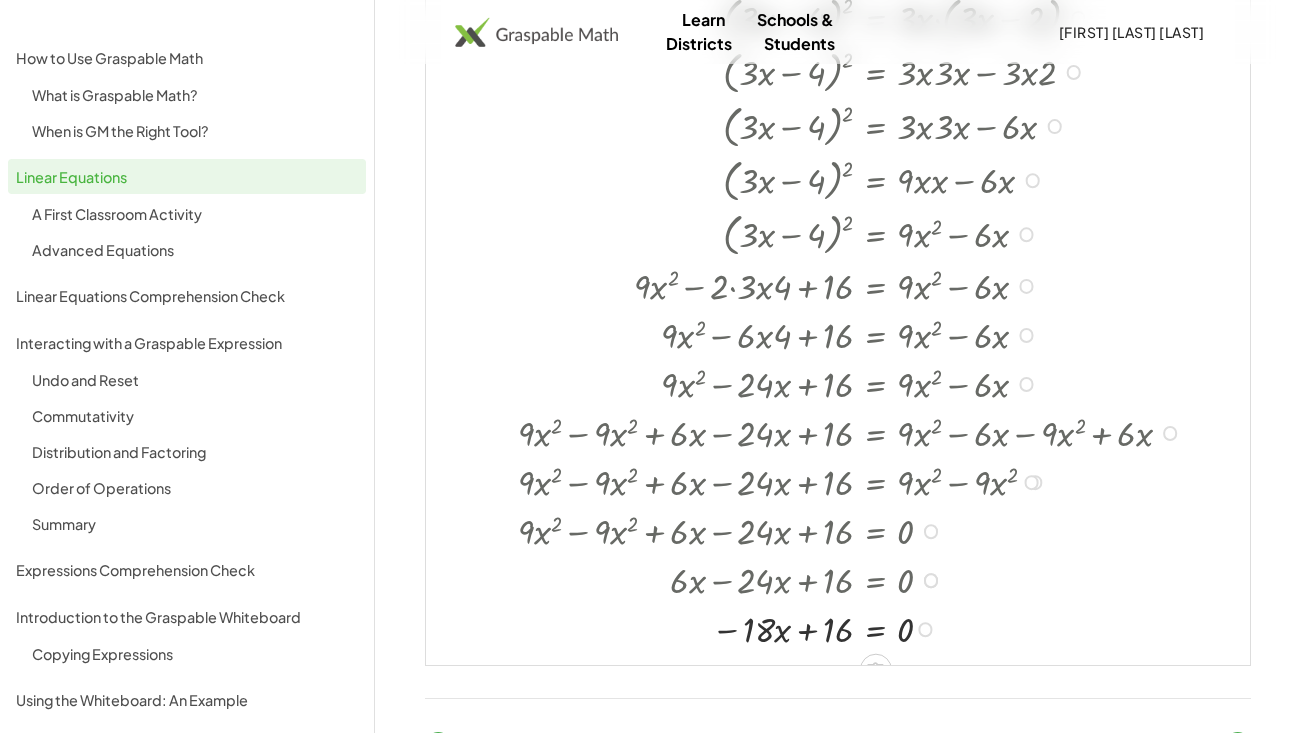 scroll, scrollTop: 20, scrollLeft: 0, axis: vertical 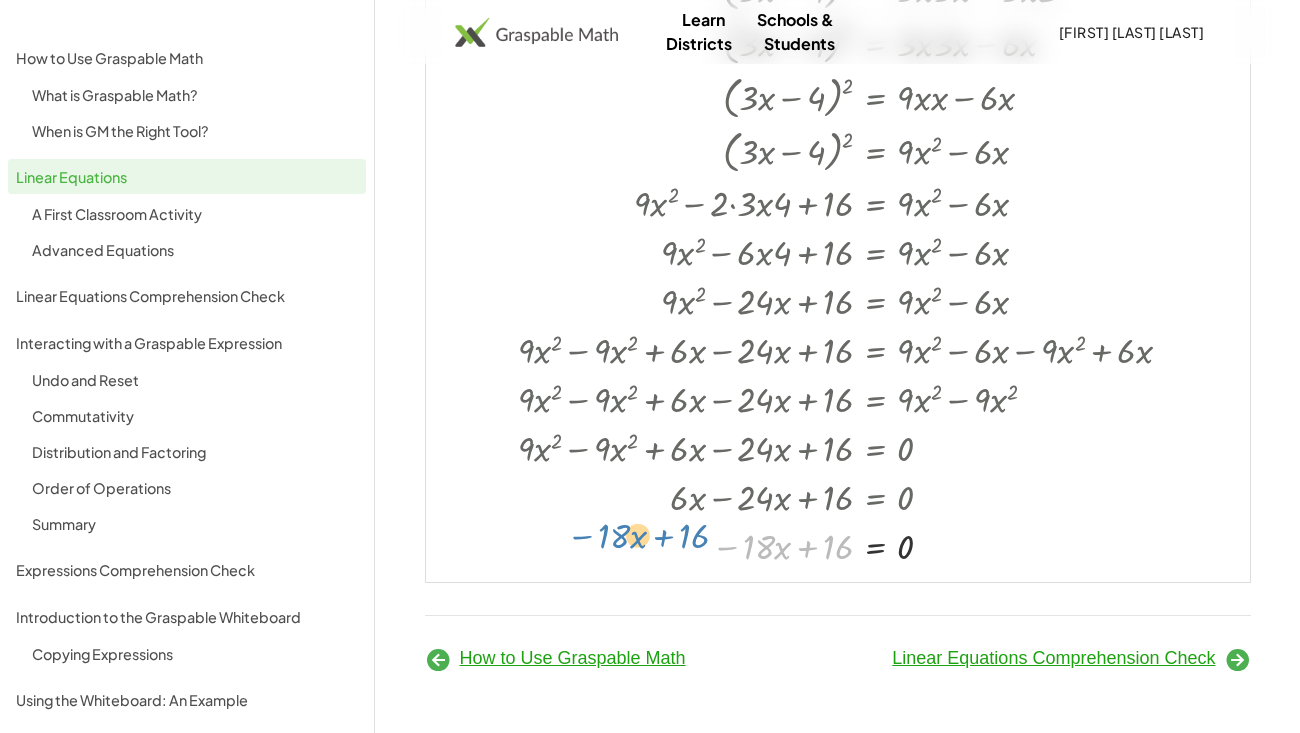 drag, startPoint x: 750, startPoint y: 549, endPoint x: 608, endPoint y: 541, distance: 142.22517 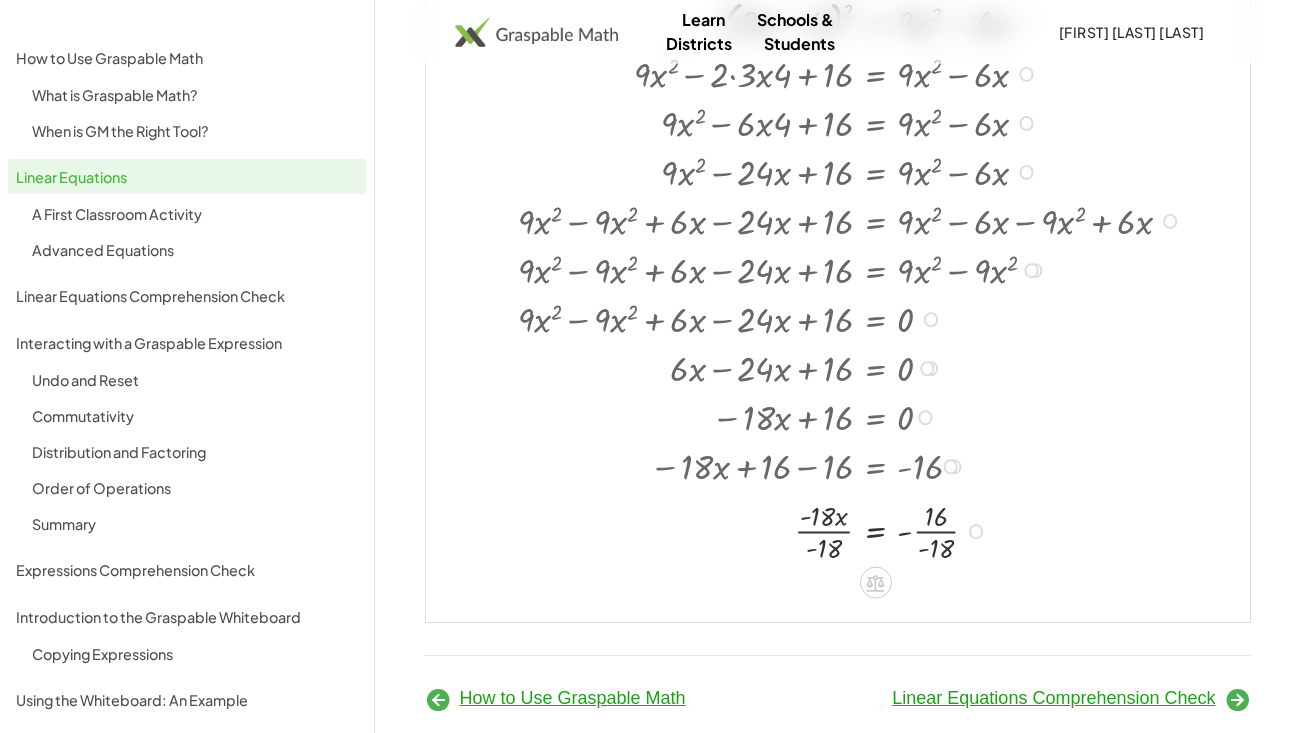 scroll, scrollTop: 0, scrollLeft: 0, axis: both 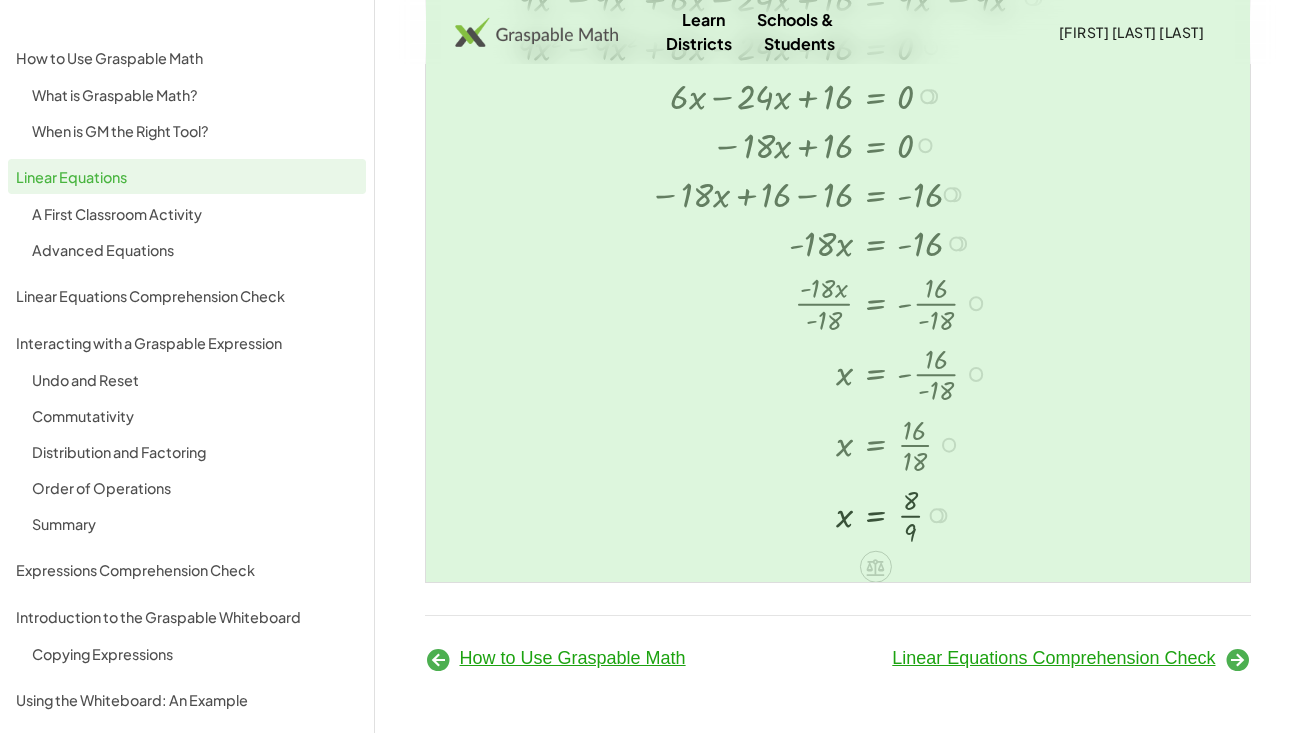 click on "Linear Equations Comprehension Check" at bounding box center (1053, 658) 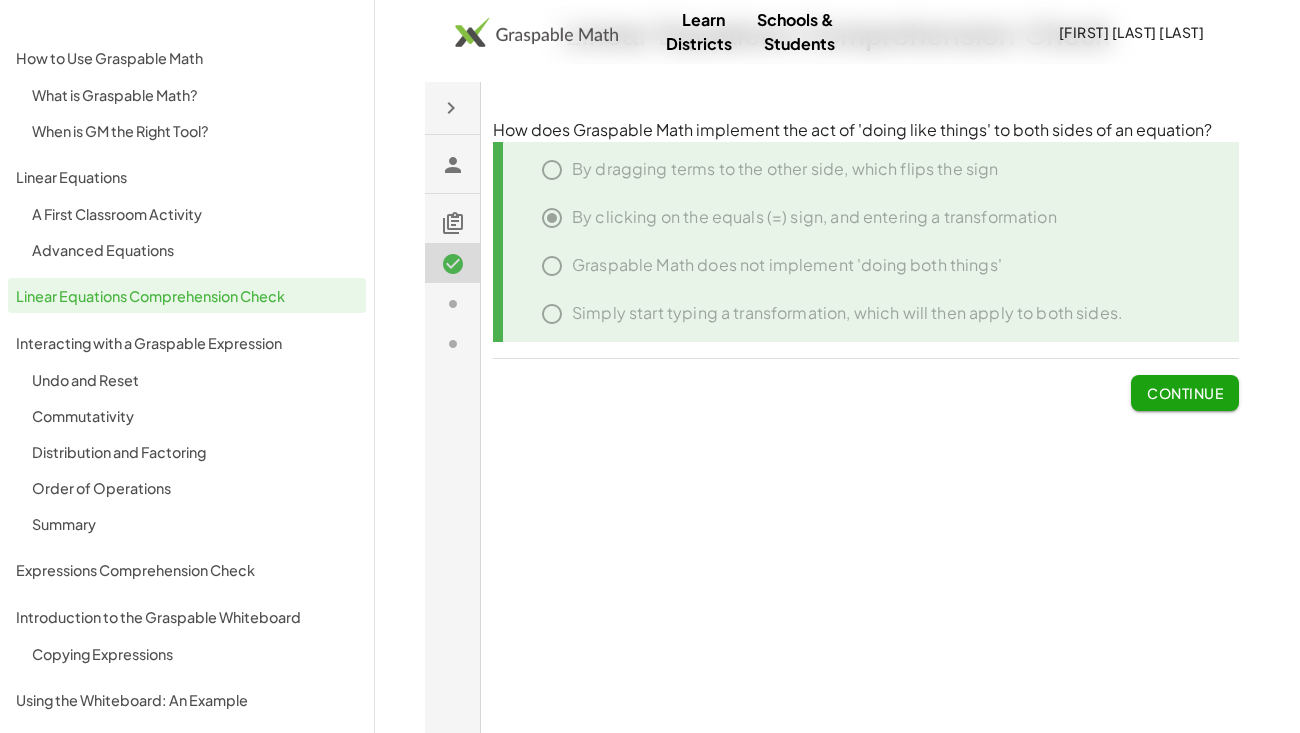 scroll, scrollTop: 0, scrollLeft: 0, axis: both 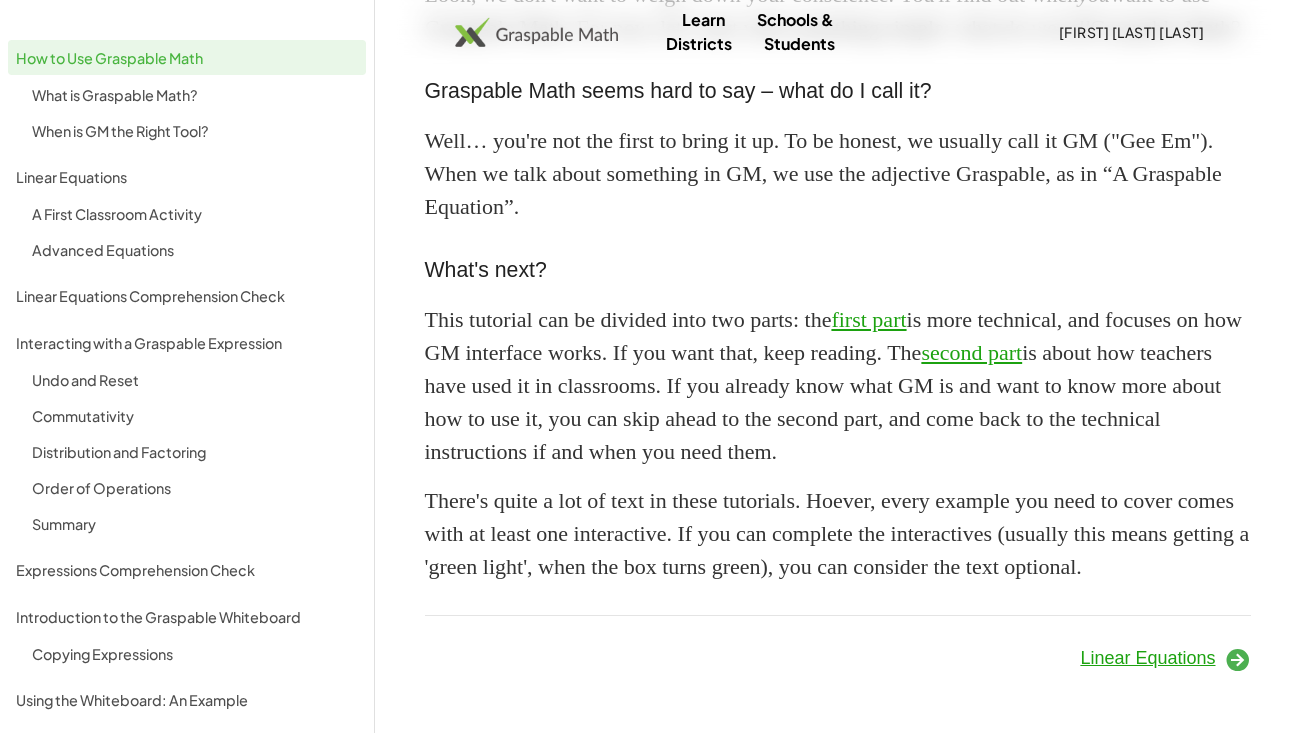 click on "second part" at bounding box center [971, 352] 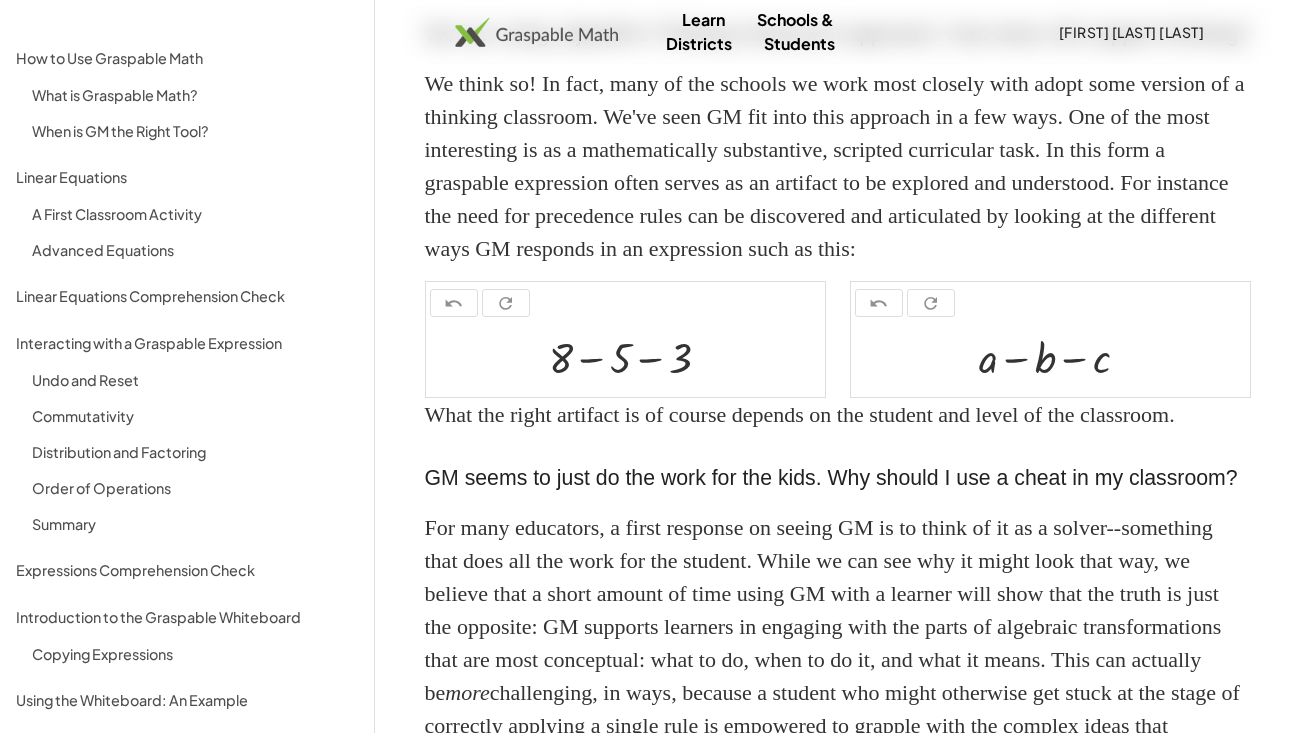 scroll, scrollTop: 383, scrollLeft: 0, axis: vertical 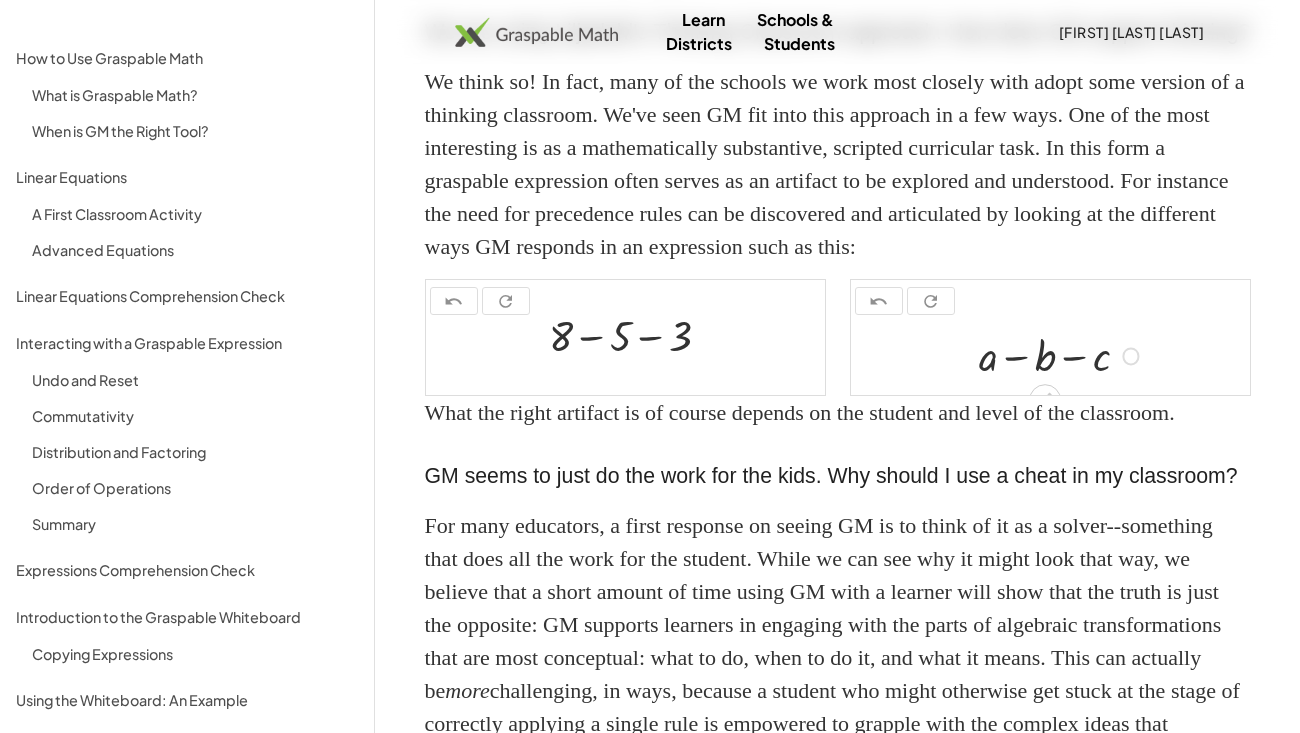 click at bounding box center (1062, 354) 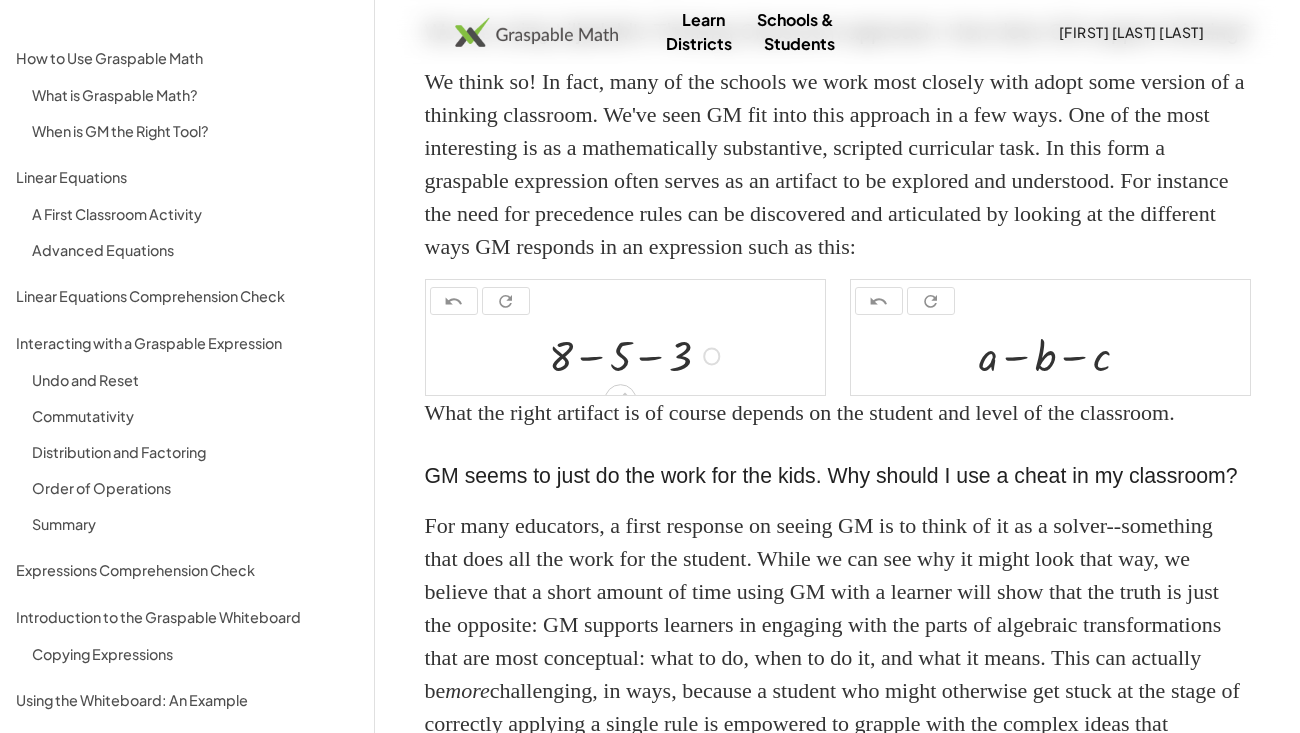 click at bounding box center [638, 354] 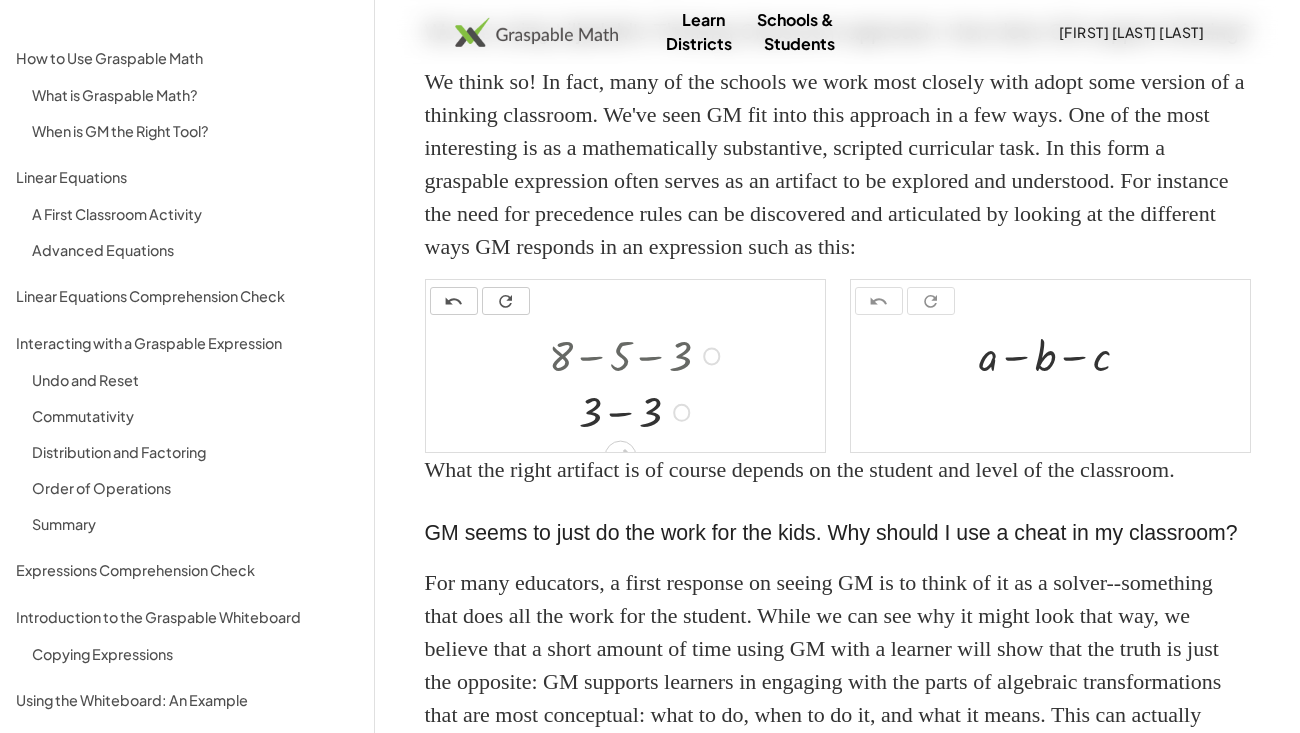 click at bounding box center (638, 410) 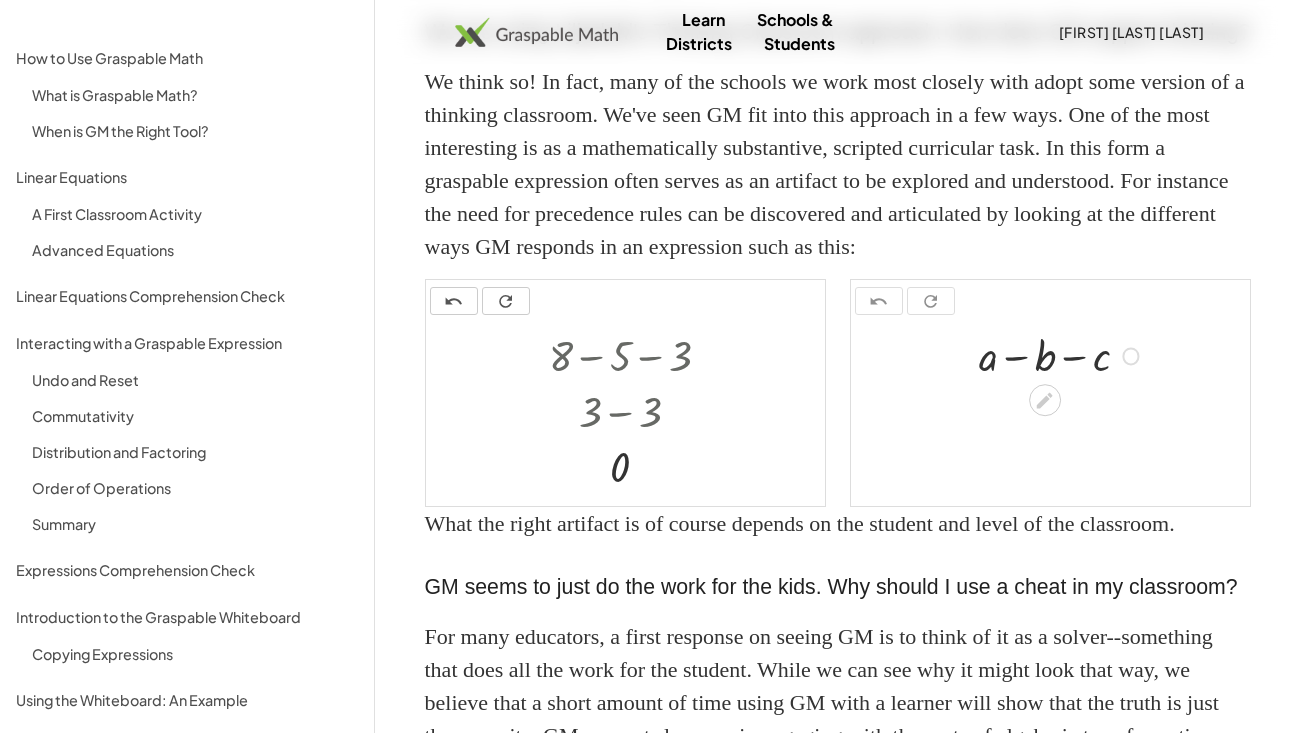 click at bounding box center (1062, 354) 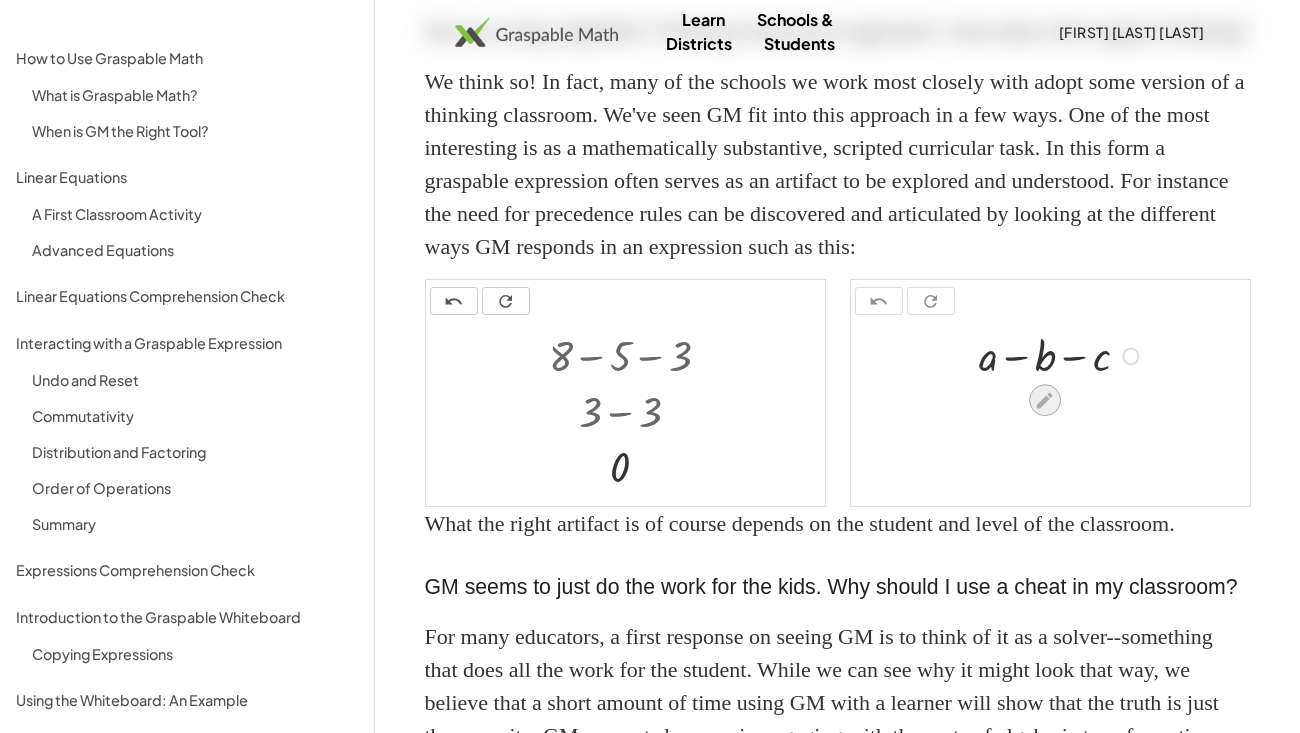 click 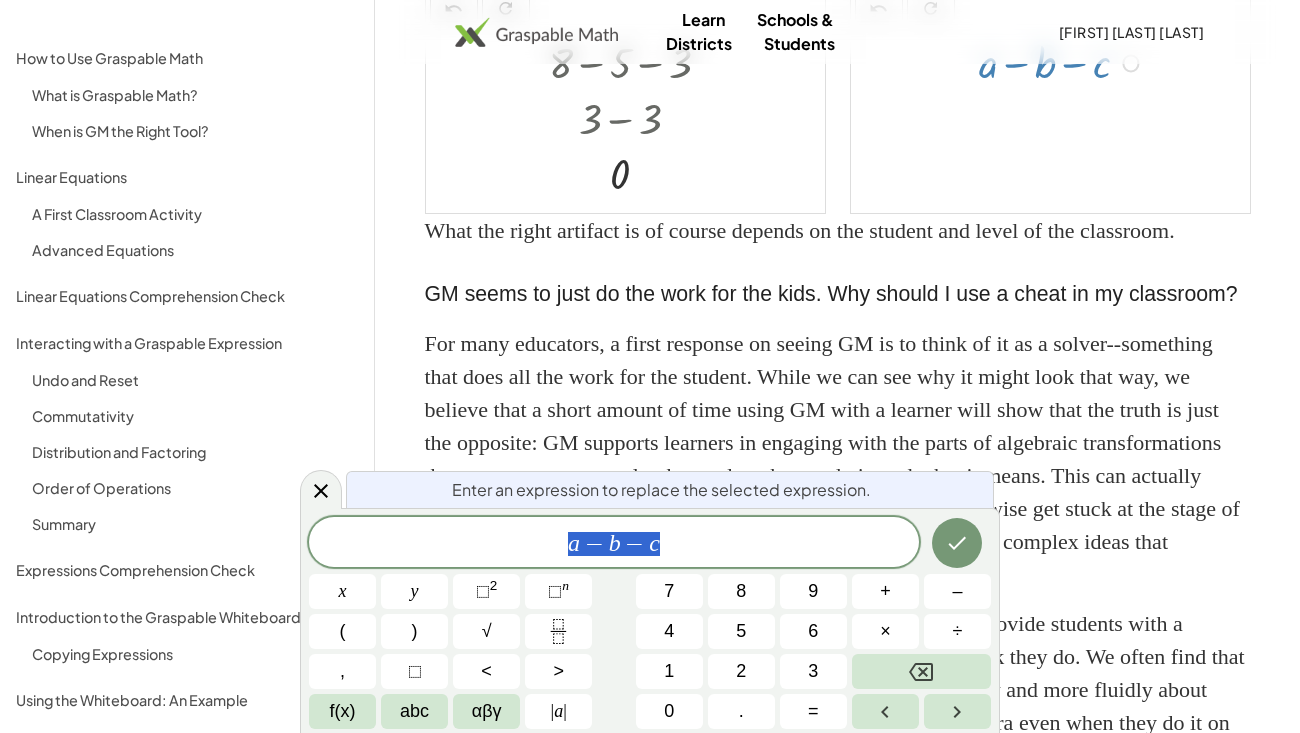 scroll, scrollTop: 679, scrollLeft: 0, axis: vertical 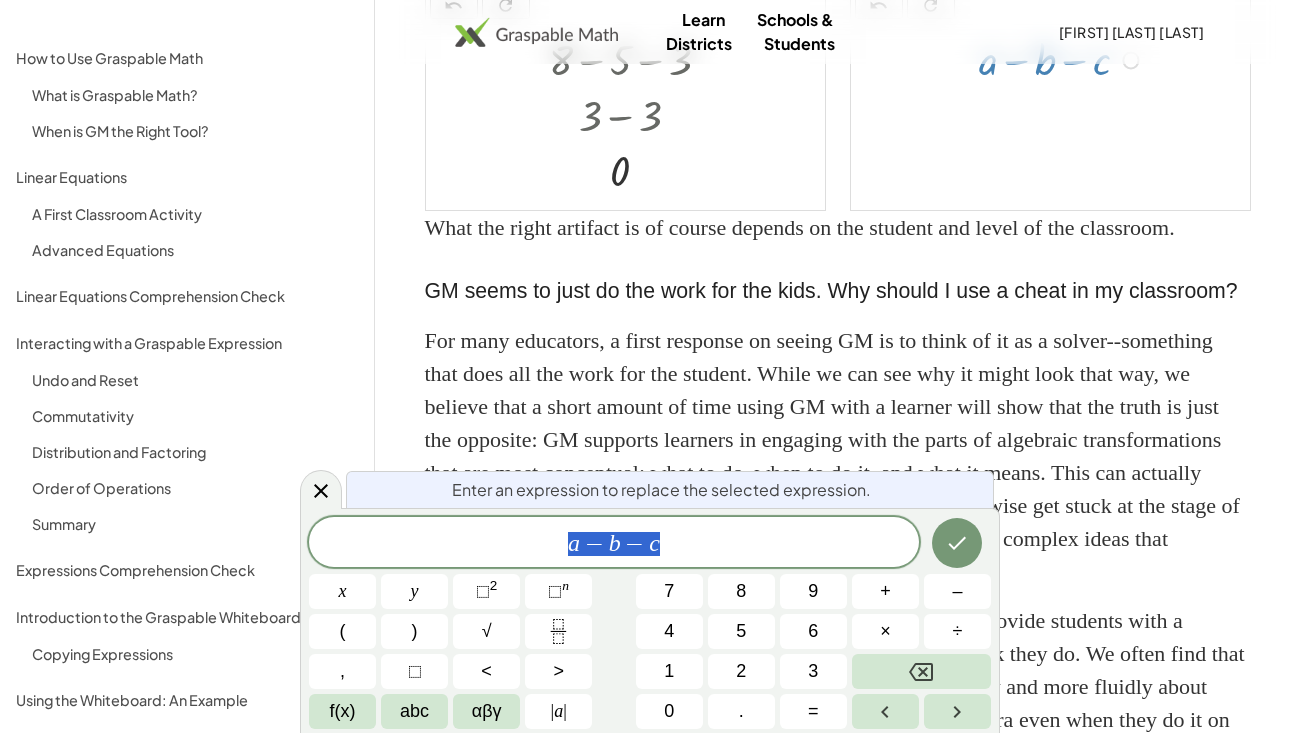 click on "GM seems to just do the work for the kids. Why should I use a cheat in my classroom?" at bounding box center [838, 292] 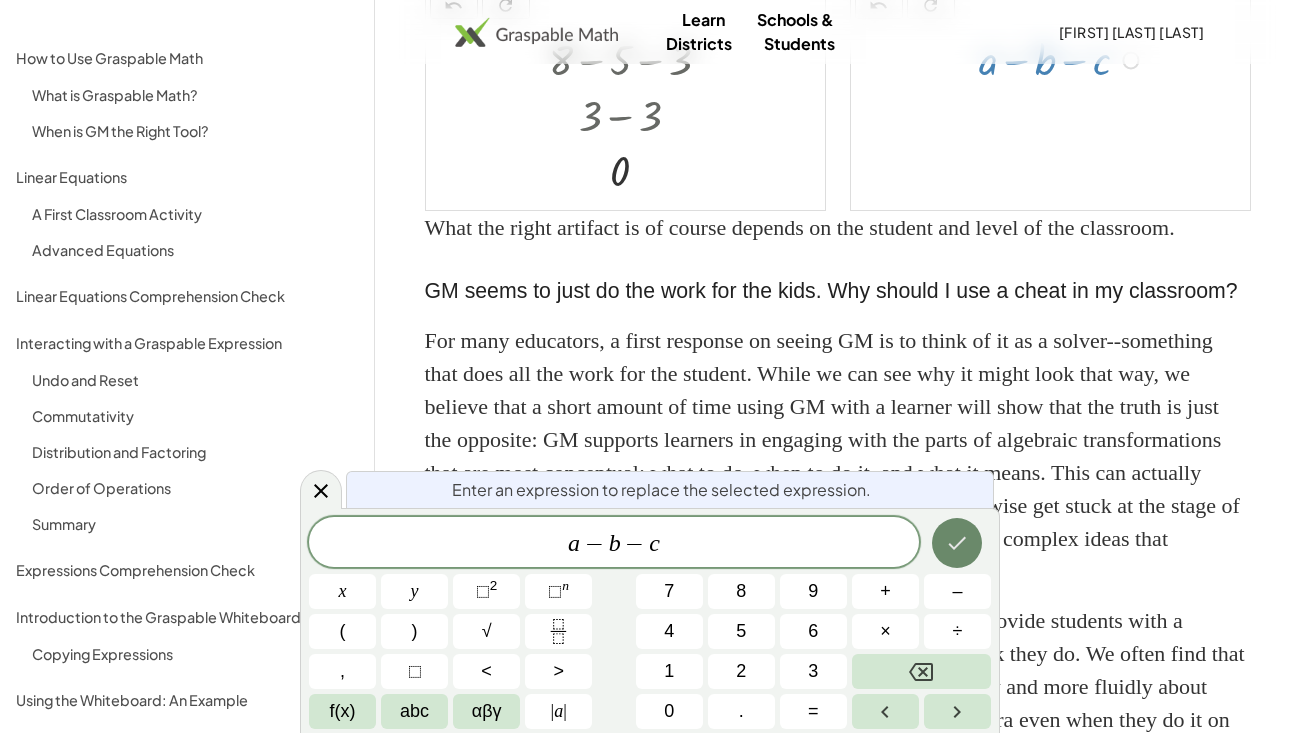 click 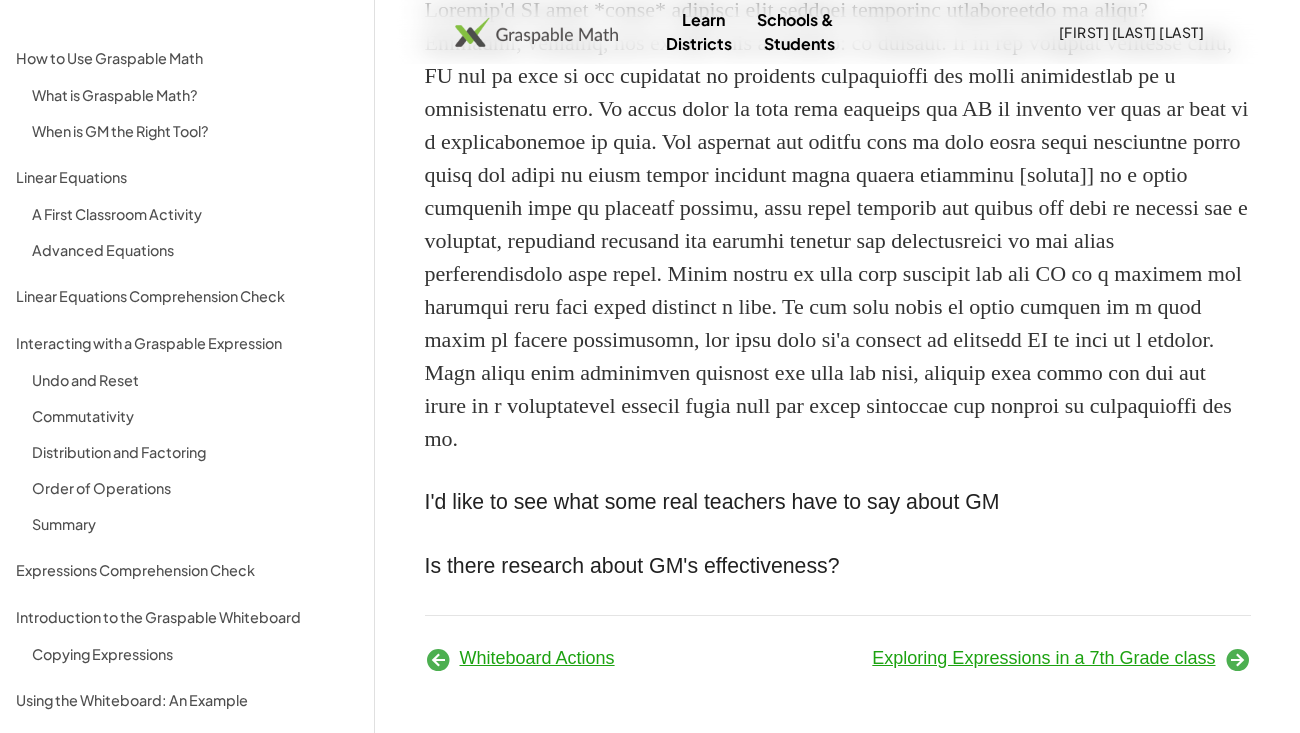 scroll, scrollTop: 1634, scrollLeft: 0, axis: vertical 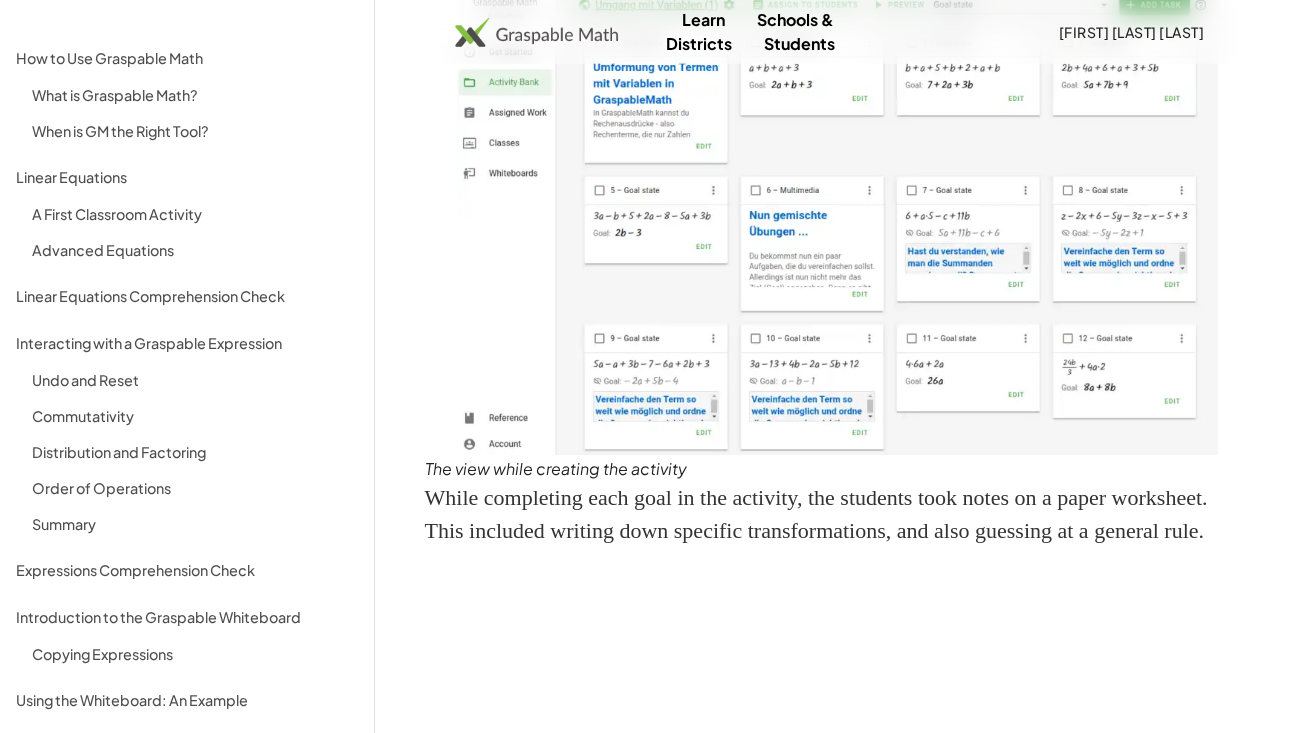 click 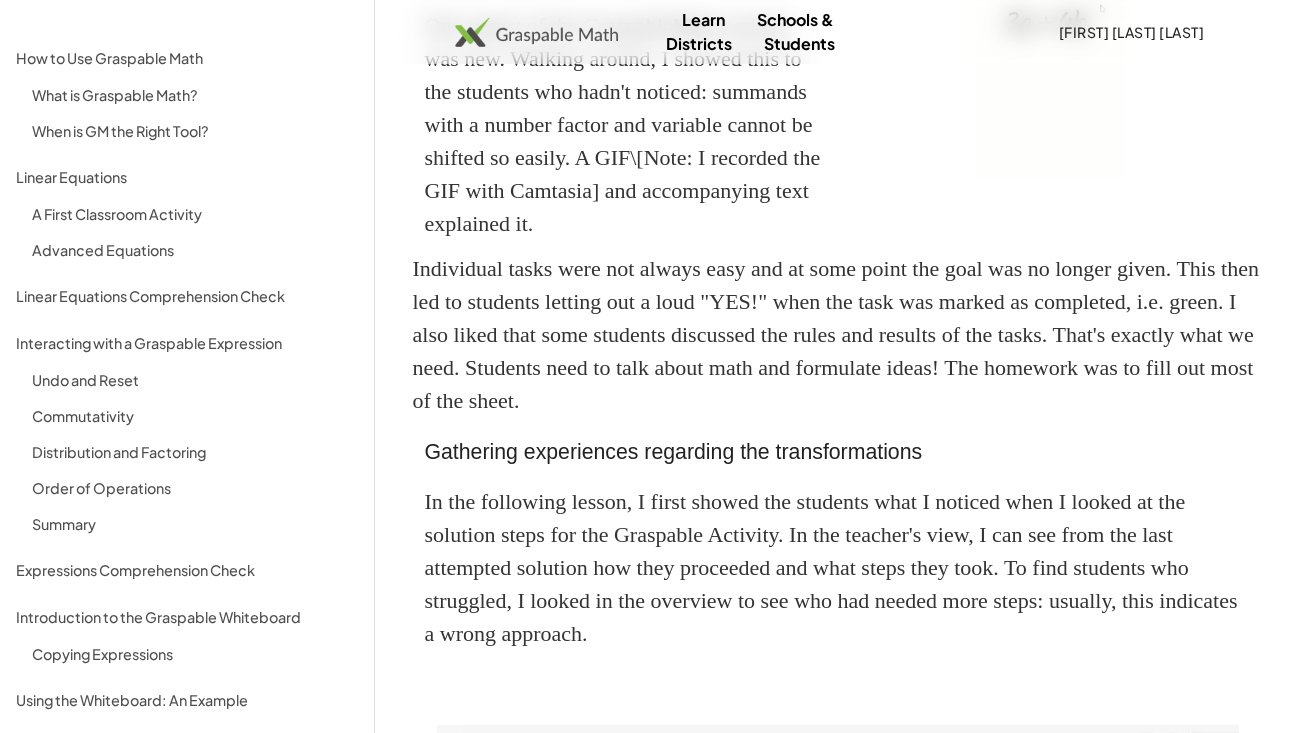 scroll, scrollTop: 3001, scrollLeft: 0, axis: vertical 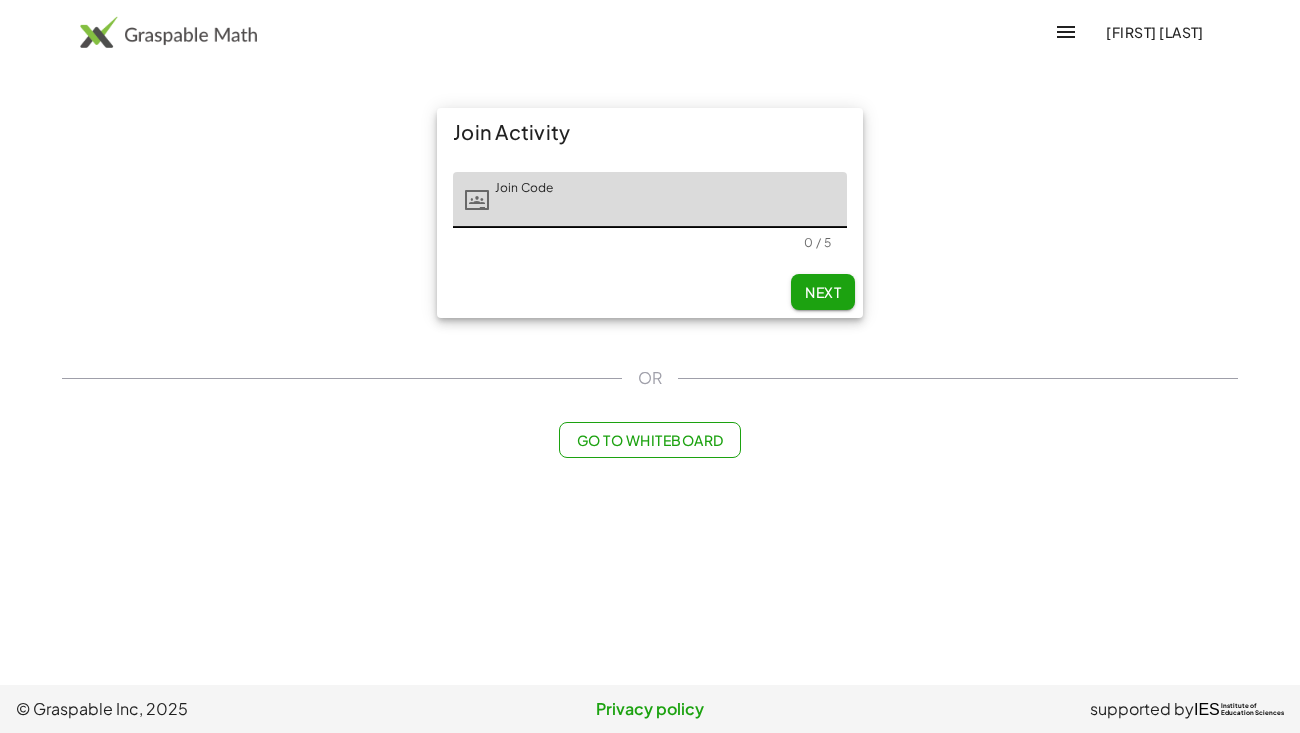 click on "Next" 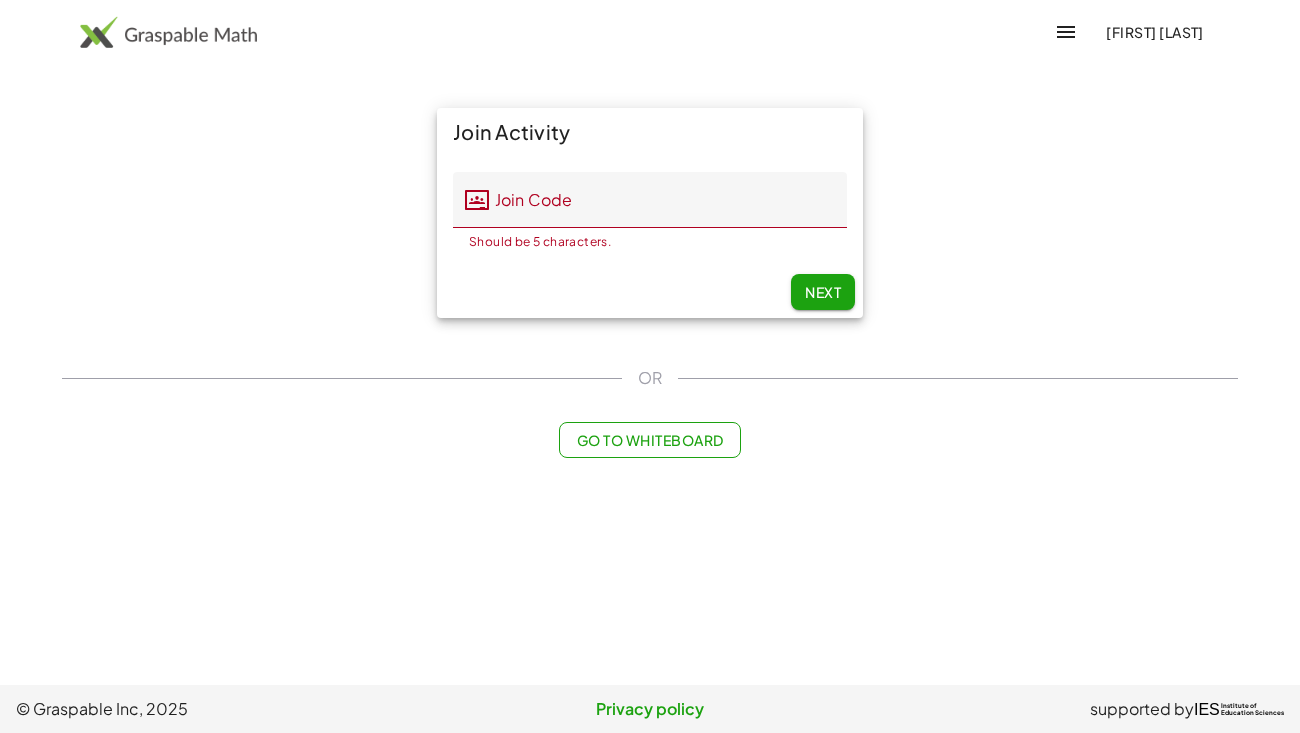 click on "Go to Whiteboard" 